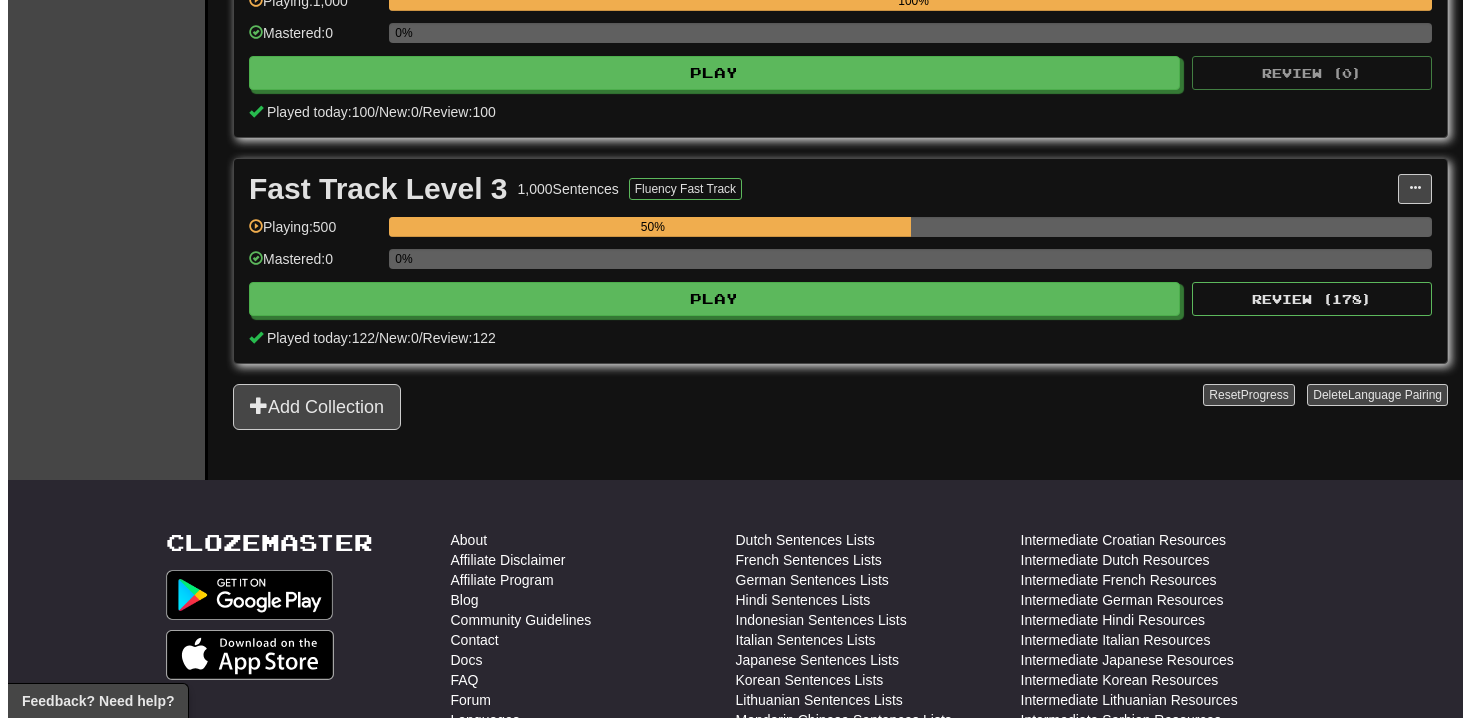 scroll, scrollTop: 750, scrollLeft: 0, axis: vertical 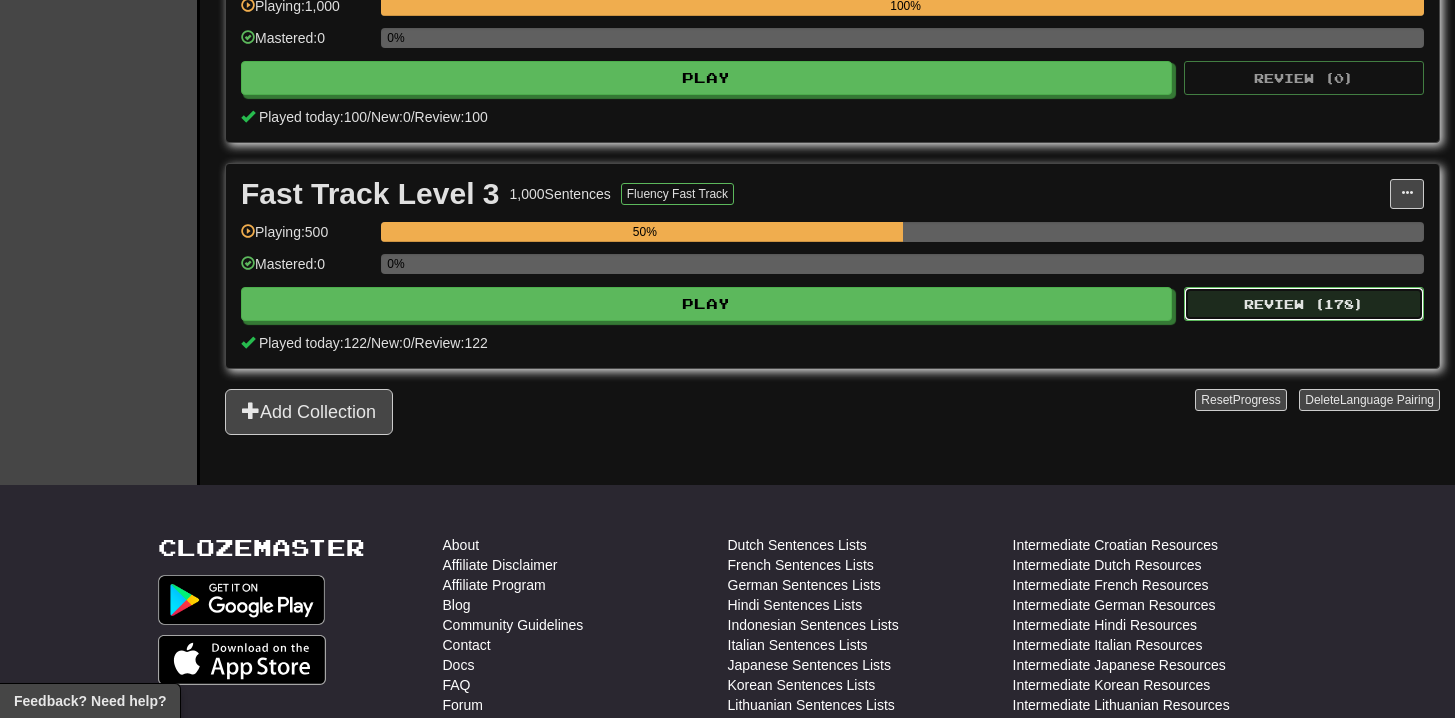 click on "Review ( 178 )" at bounding box center [1304, 304] 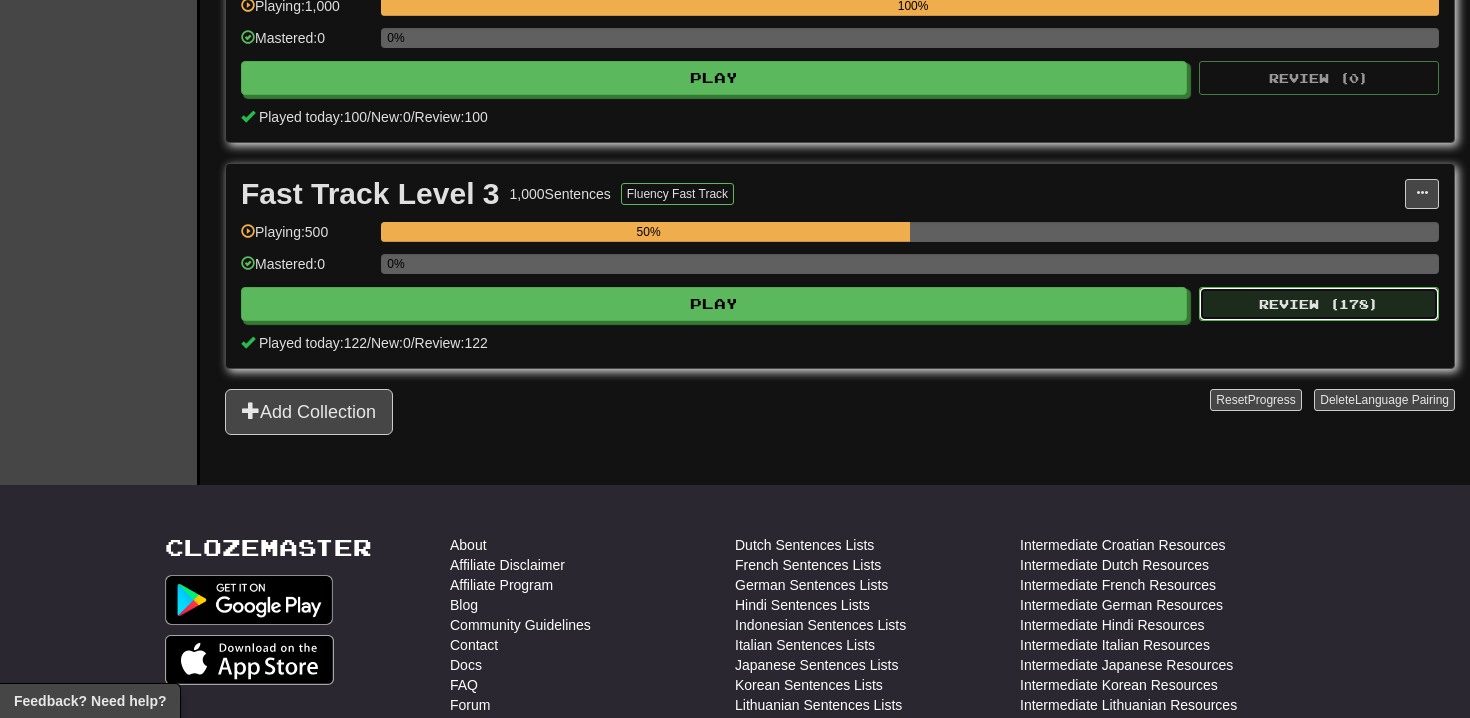 select on "**" 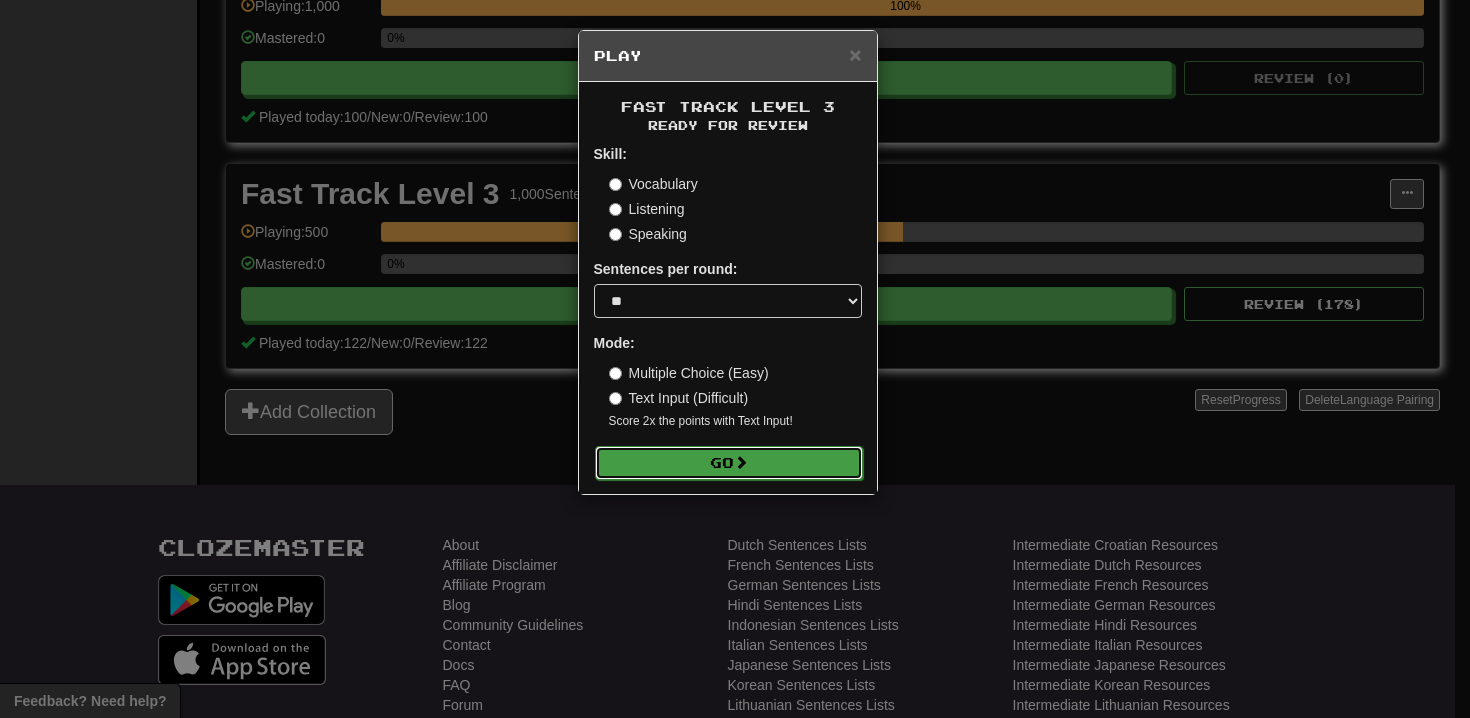 click on "Go" at bounding box center [729, 463] 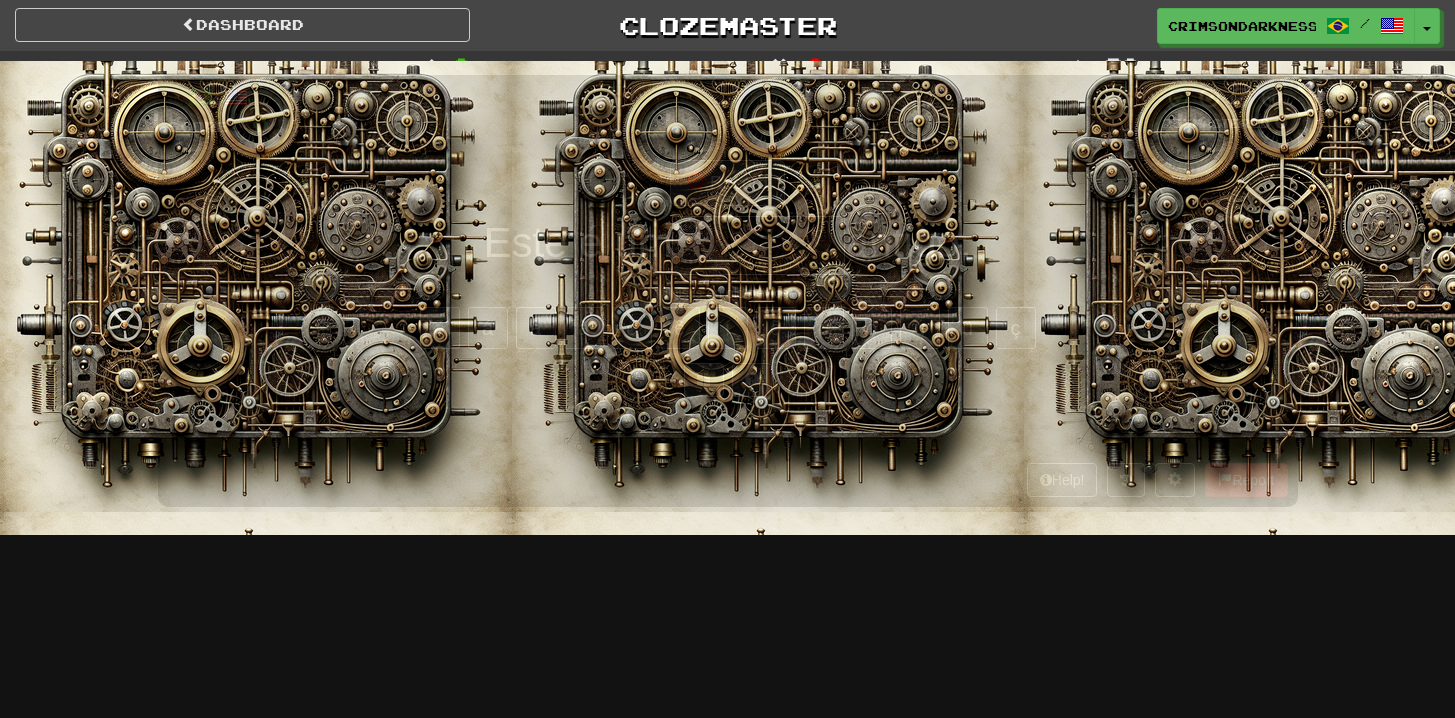 scroll, scrollTop: 0, scrollLeft: 0, axis: both 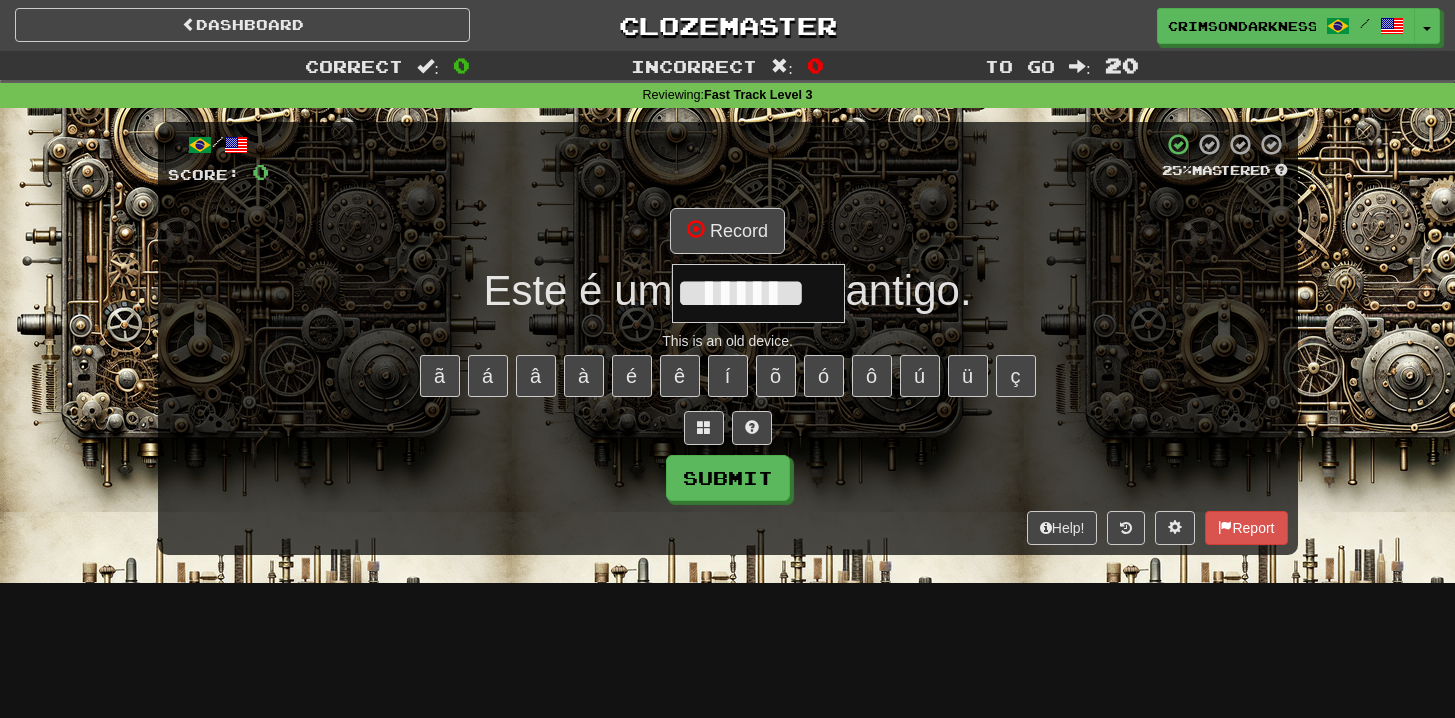 type on "********" 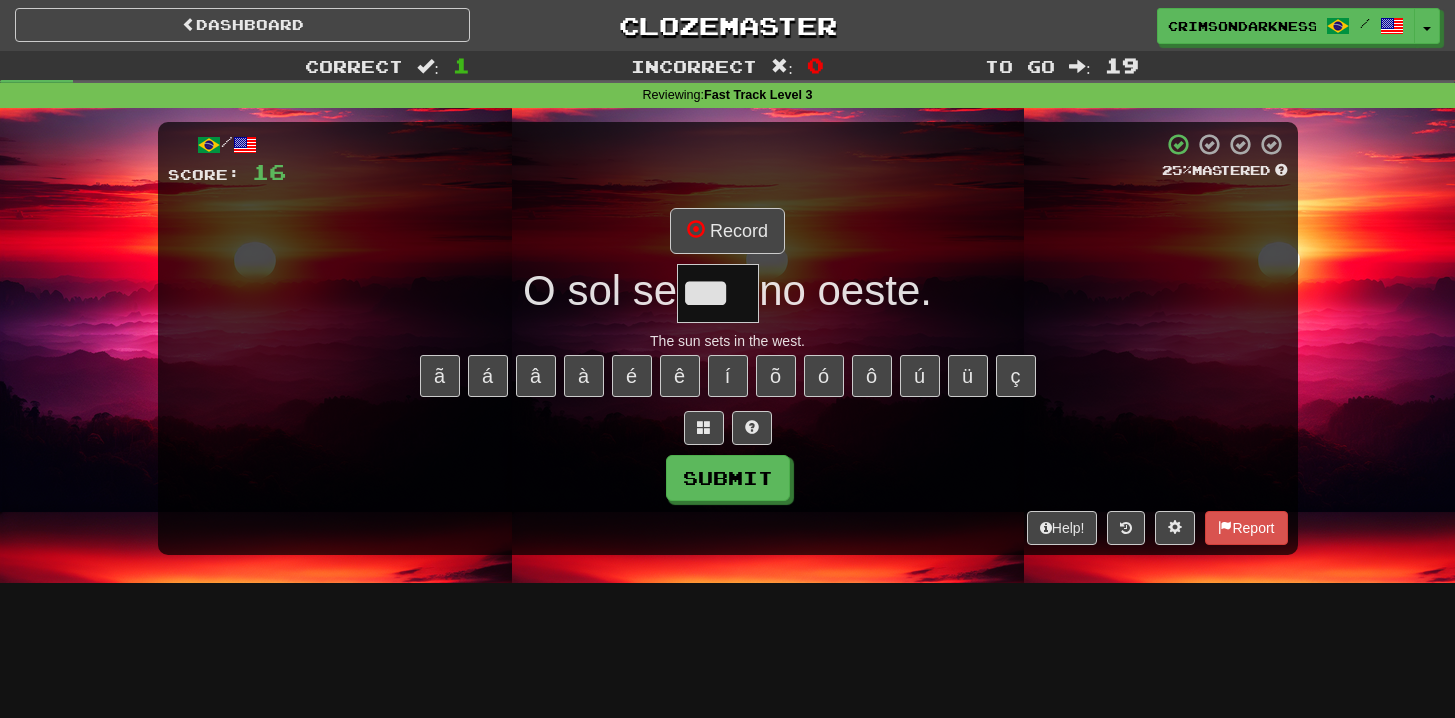 scroll, scrollTop: 0, scrollLeft: 0, axis: both 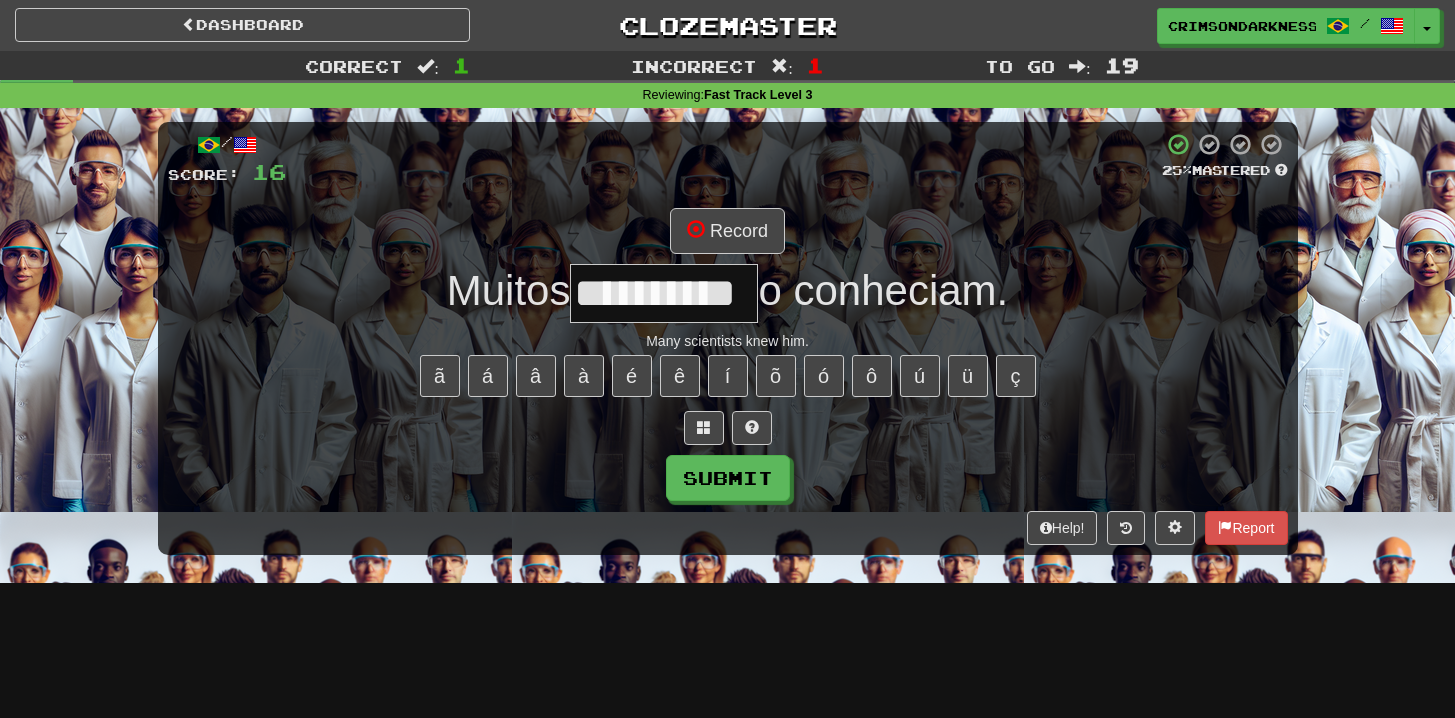 type on "**********" 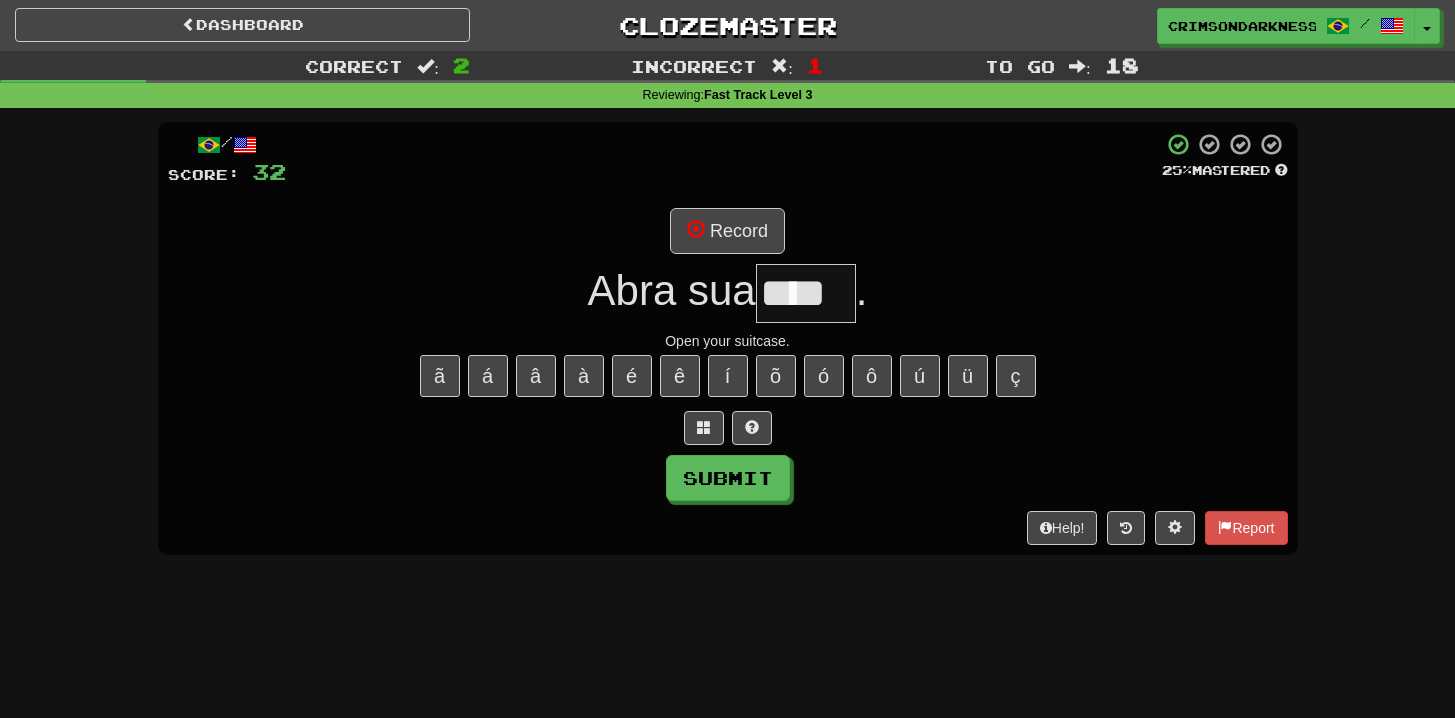 type on "****" 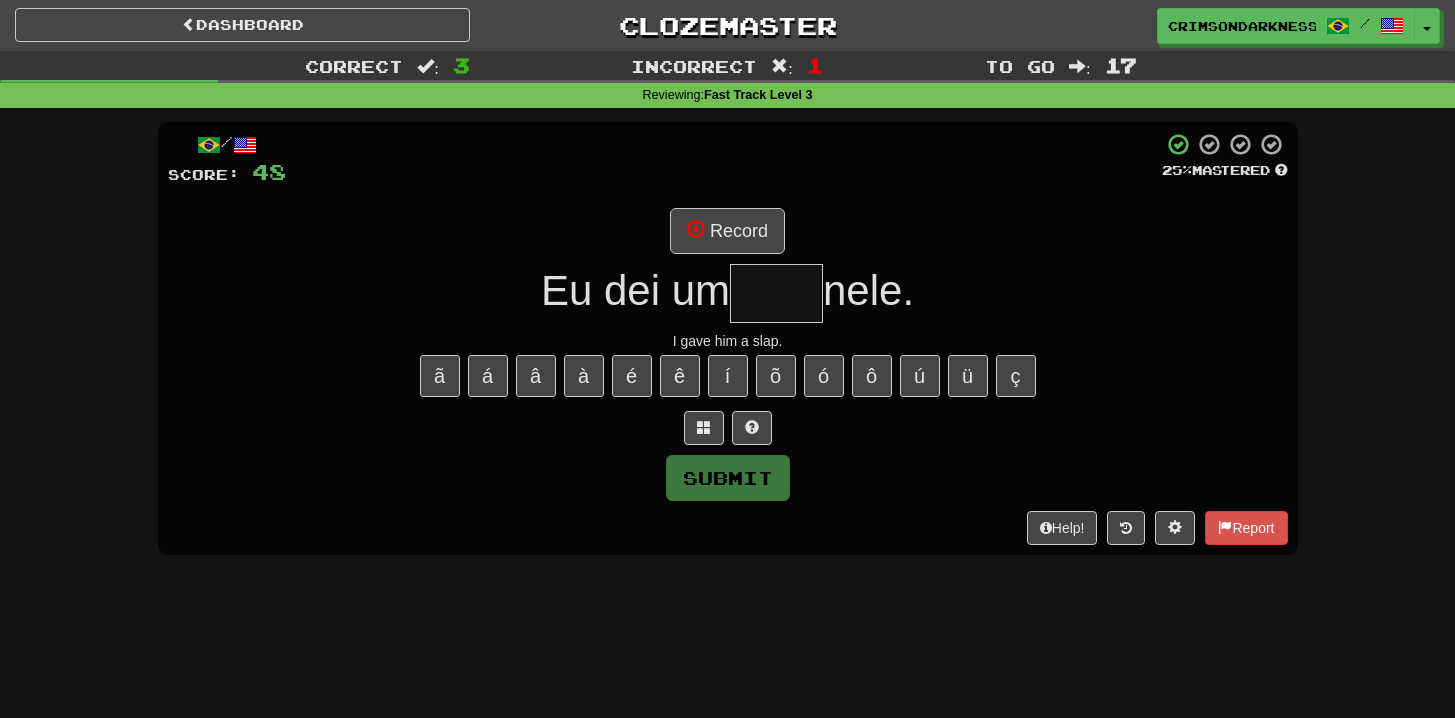 type on "****" 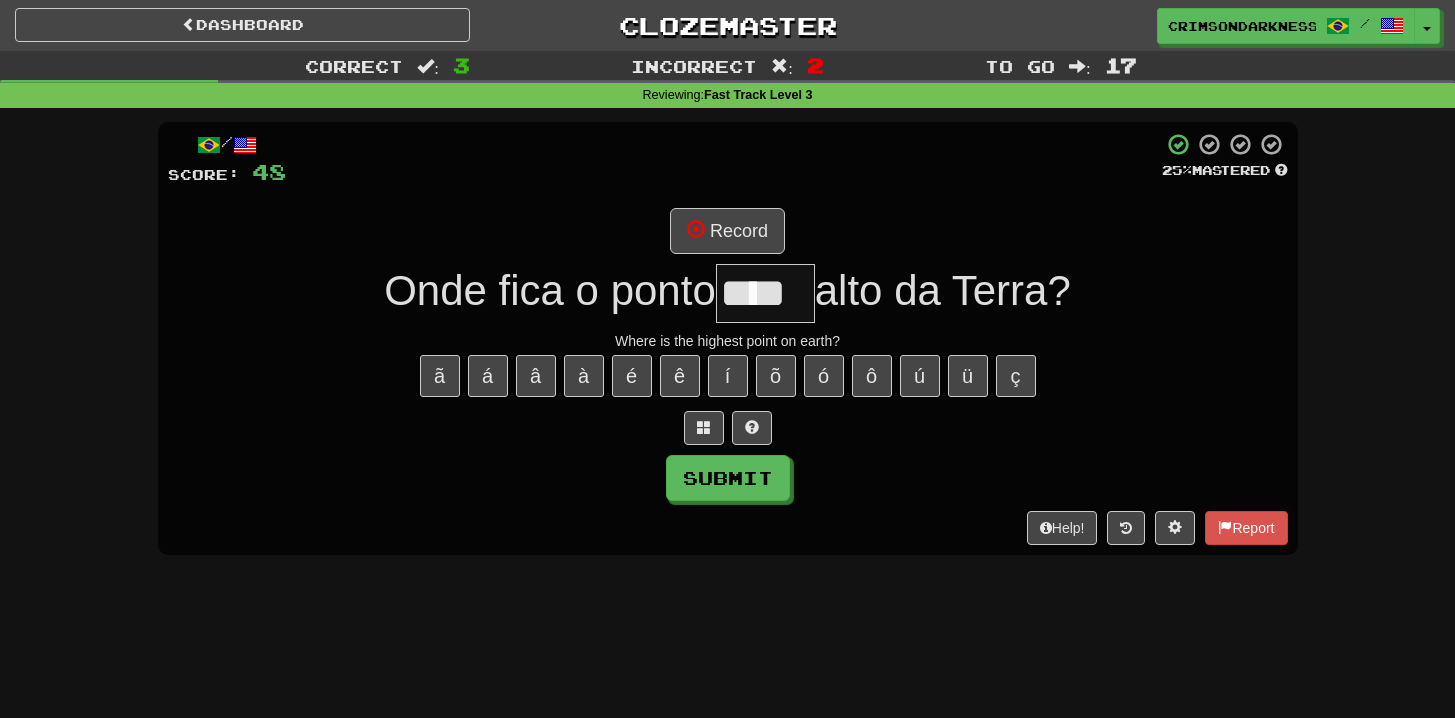 type on "****" 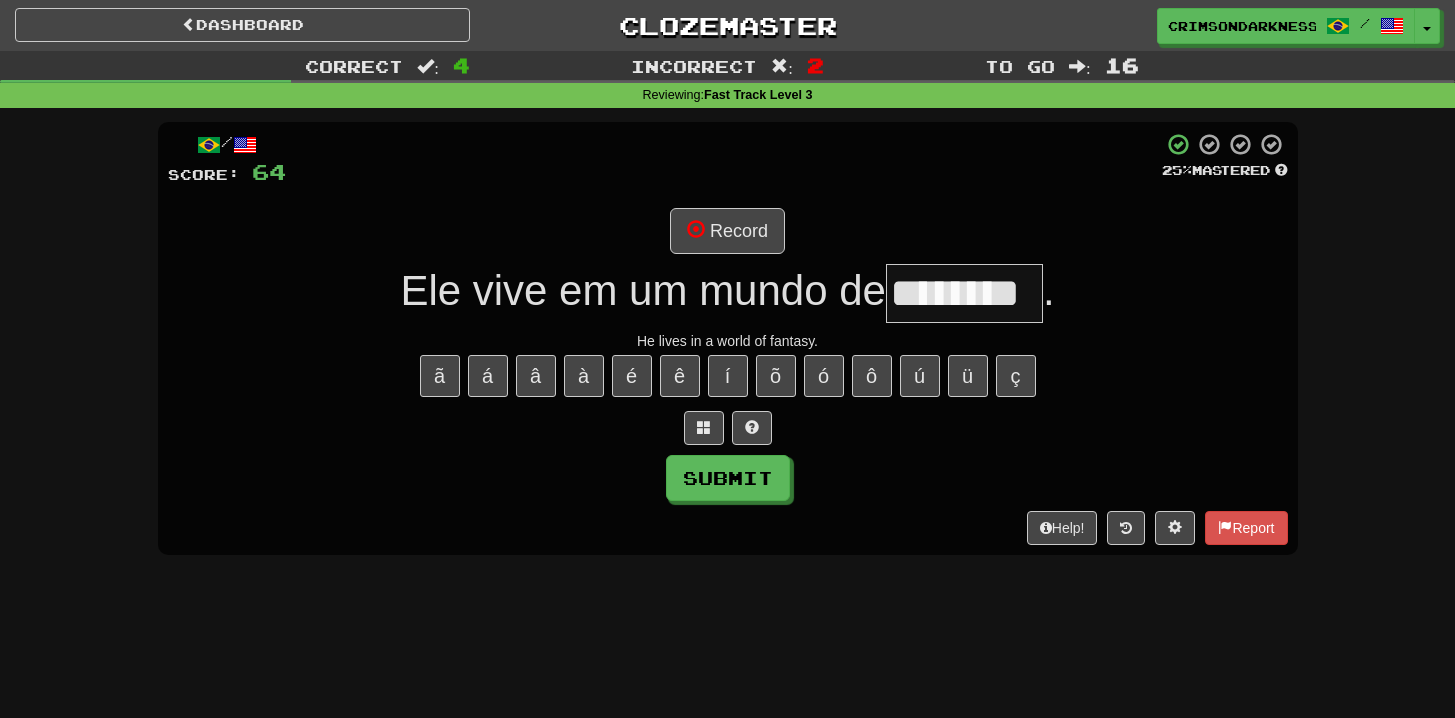 type on "********" 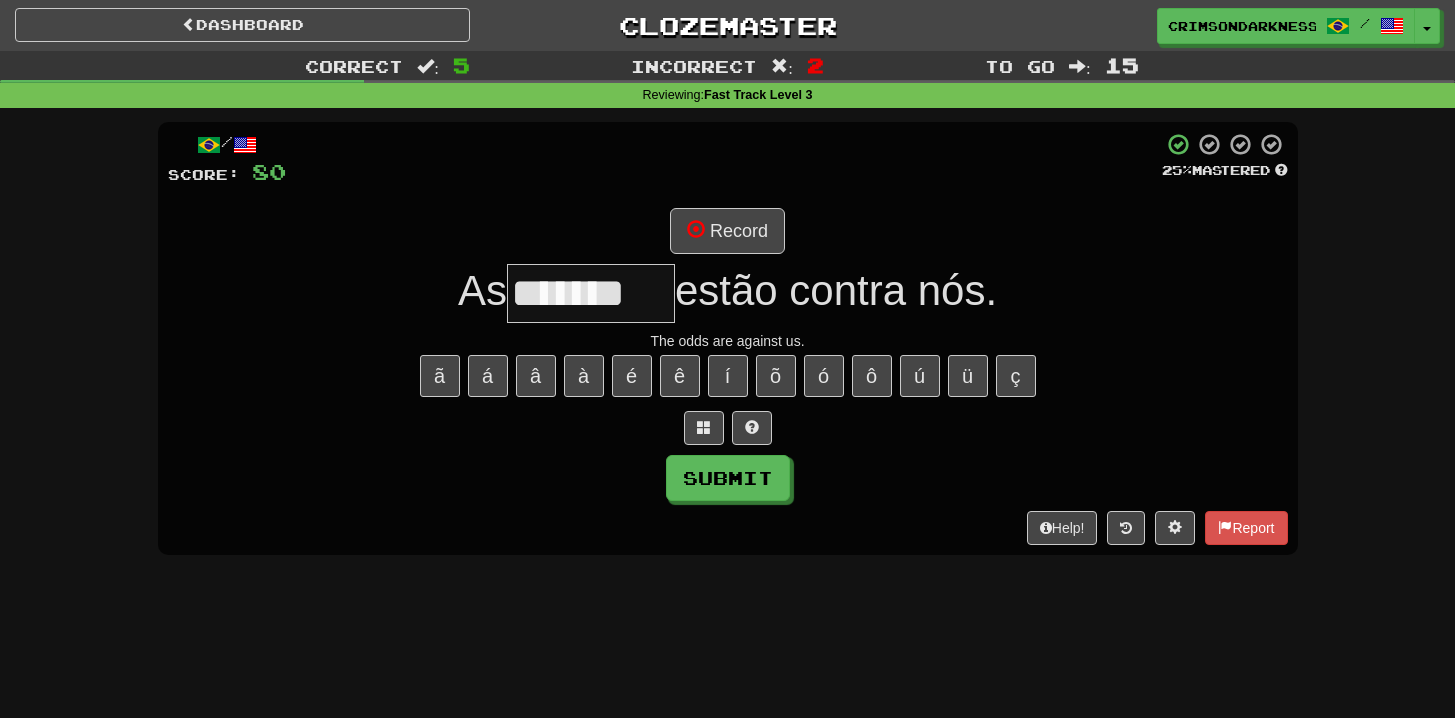 type on "*******" 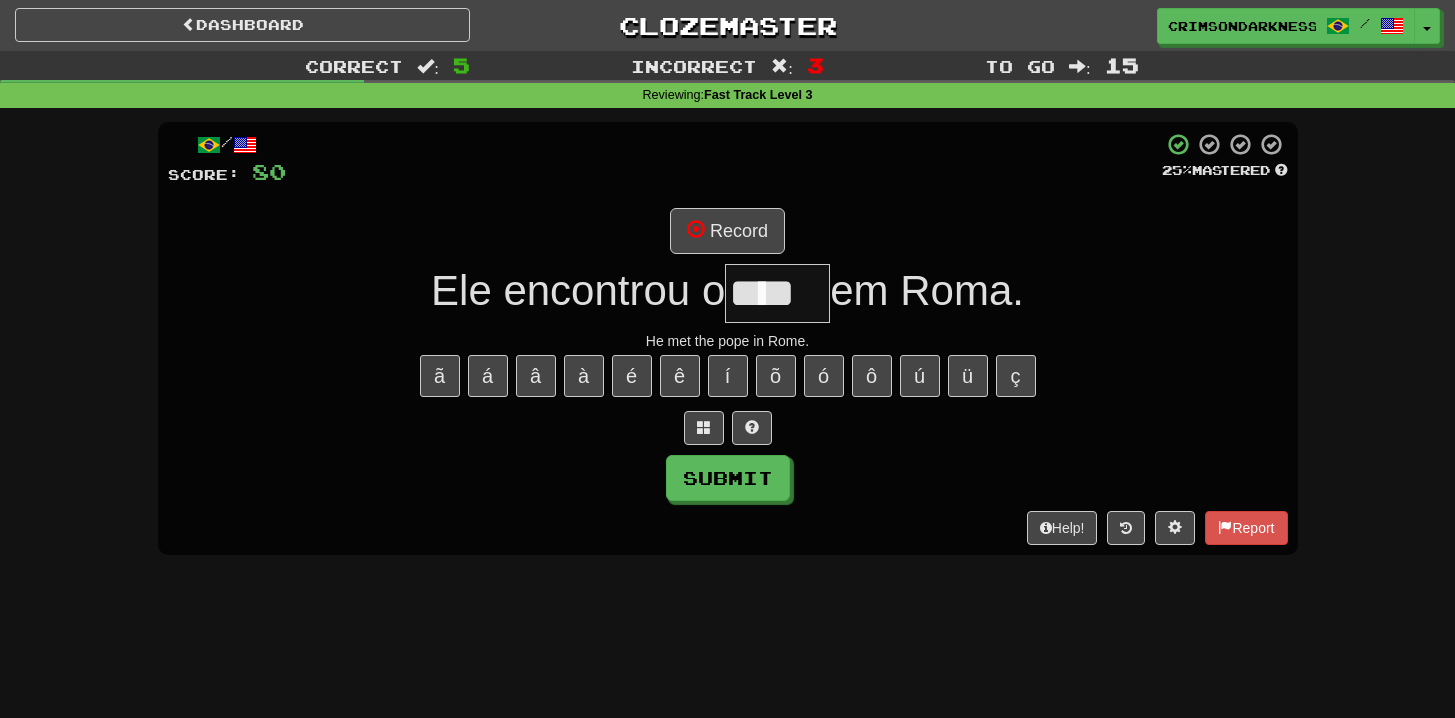 type on "****" 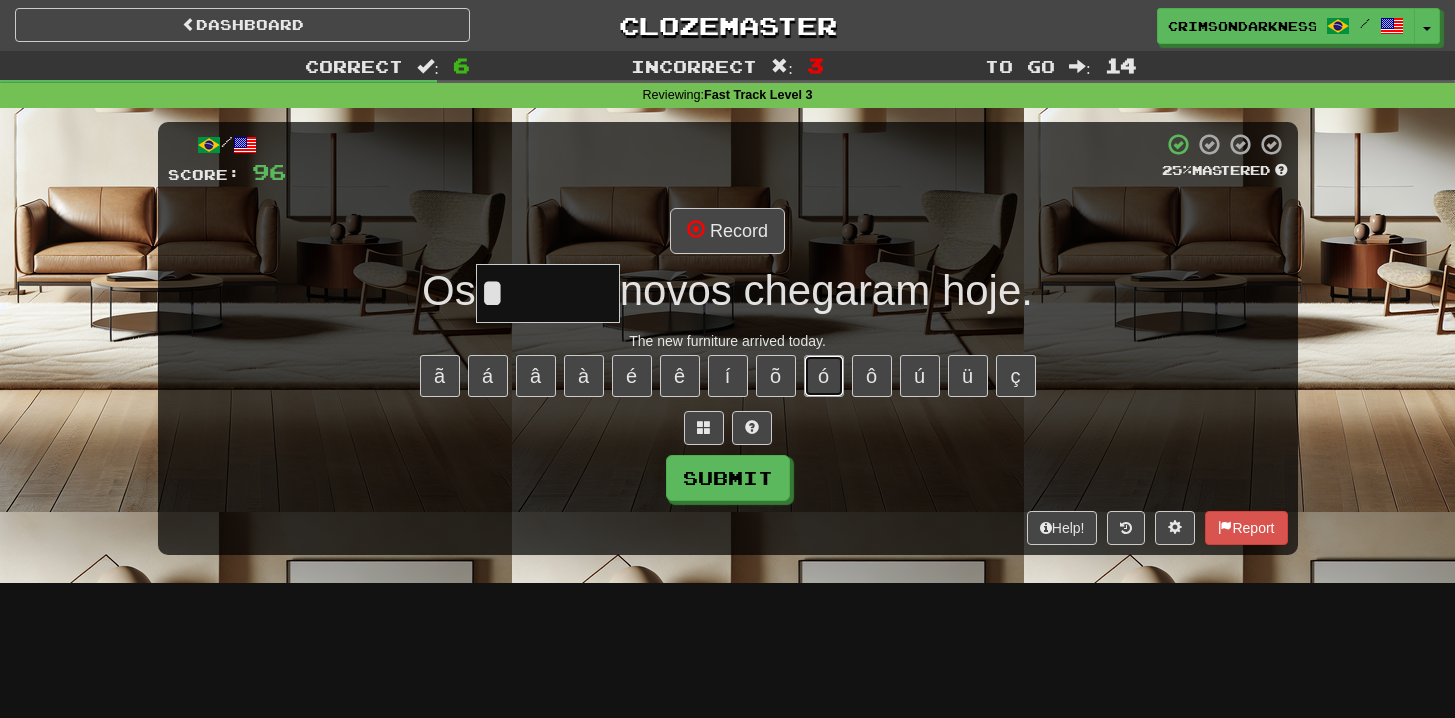 click on "ó" at bounding box center [824, 376] 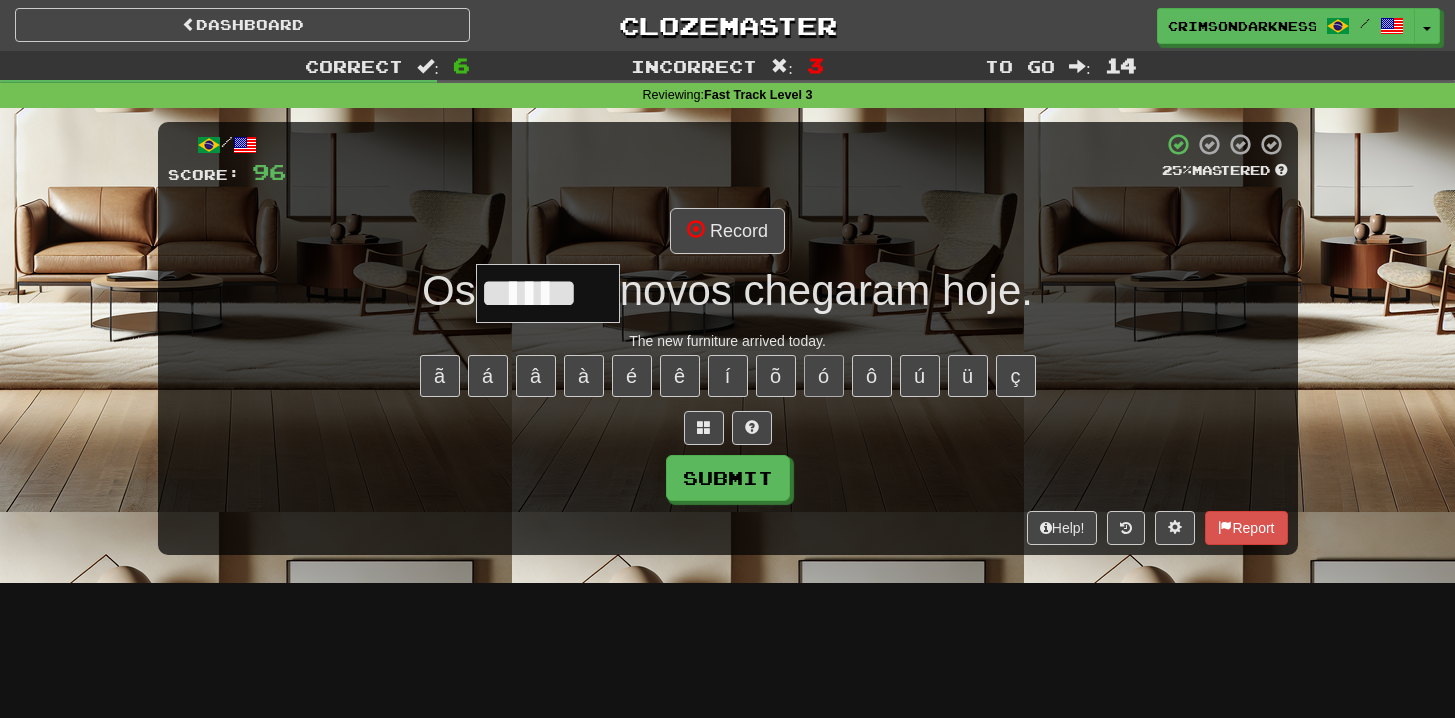 type on "******" 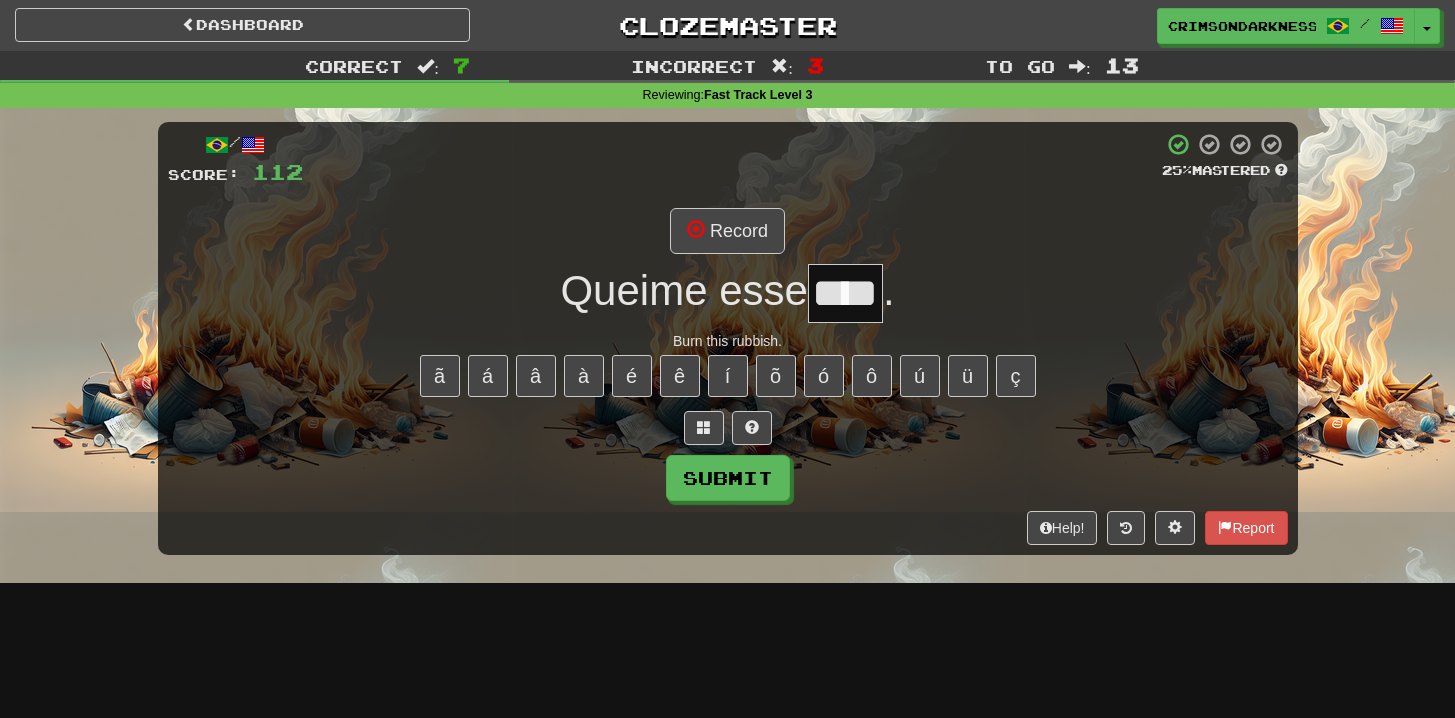 type on "****" 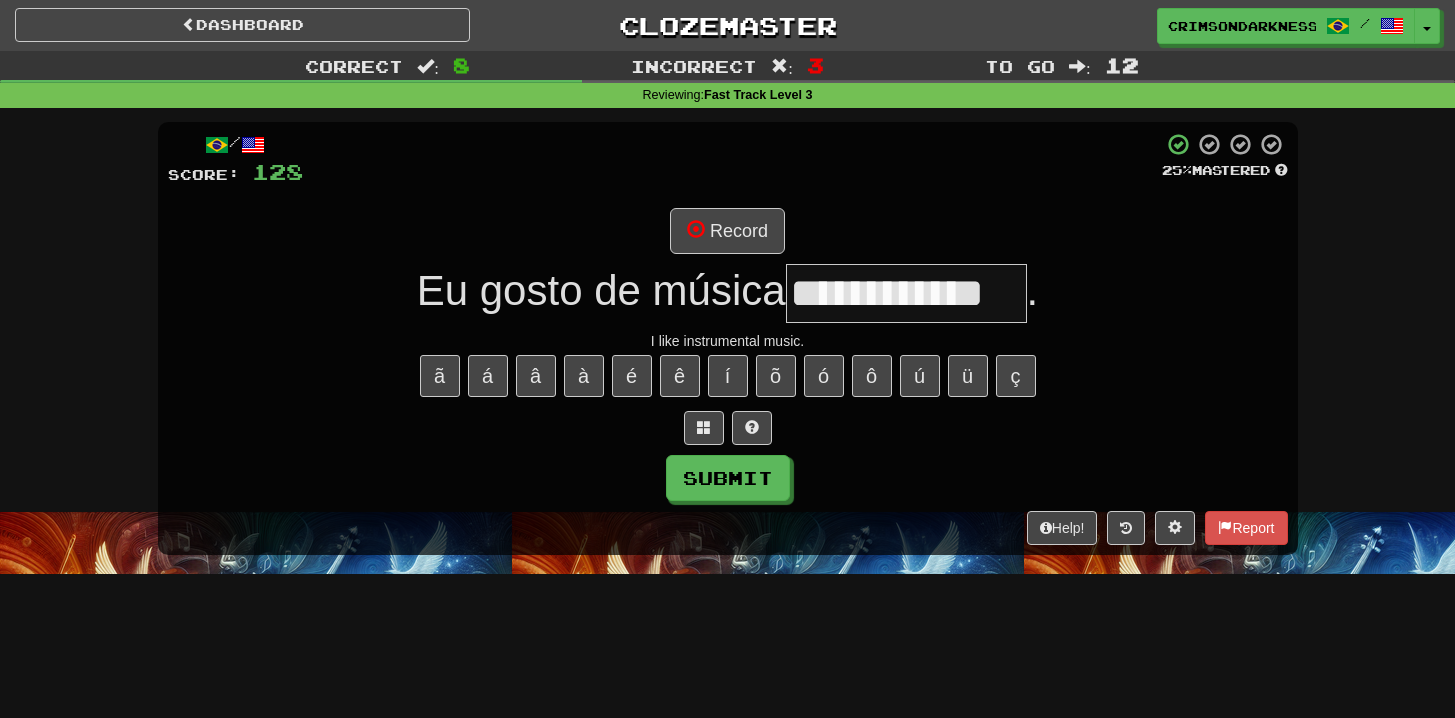 type on "**********" 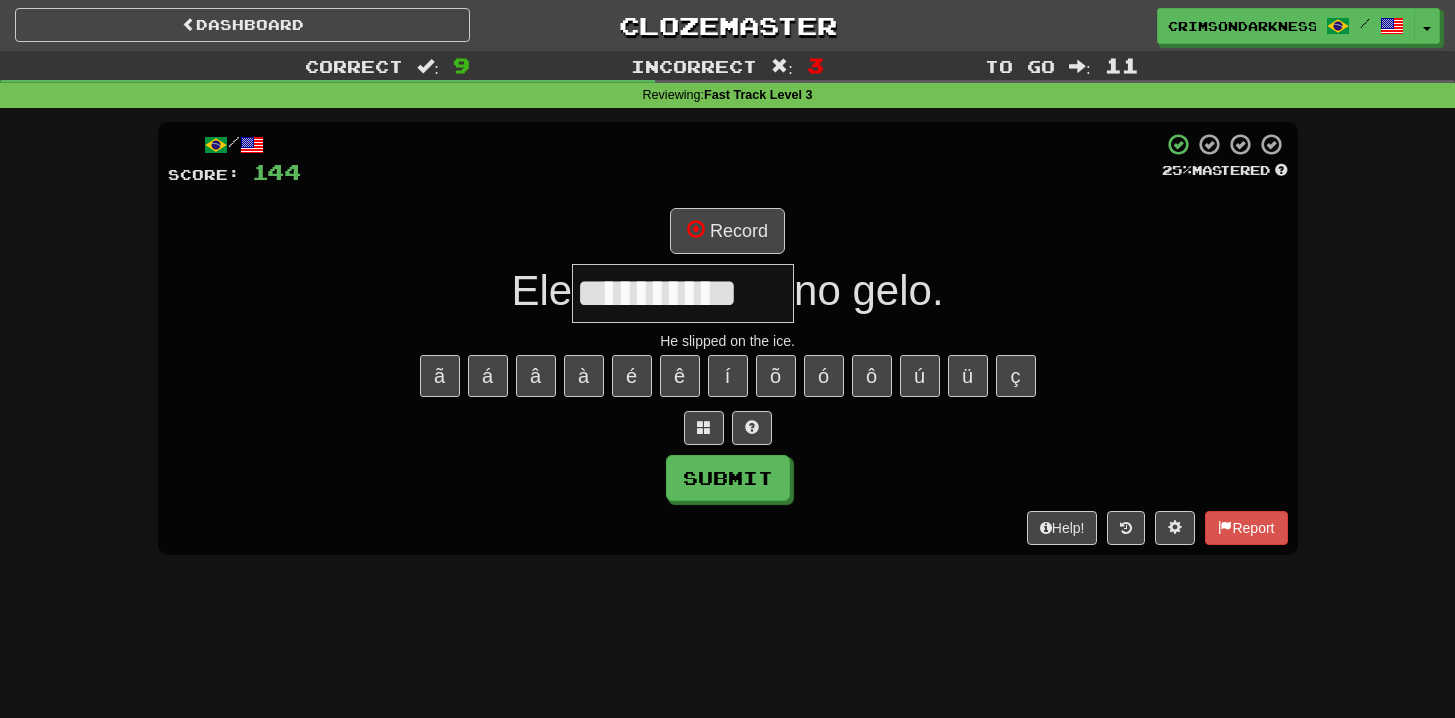 type on "**********" 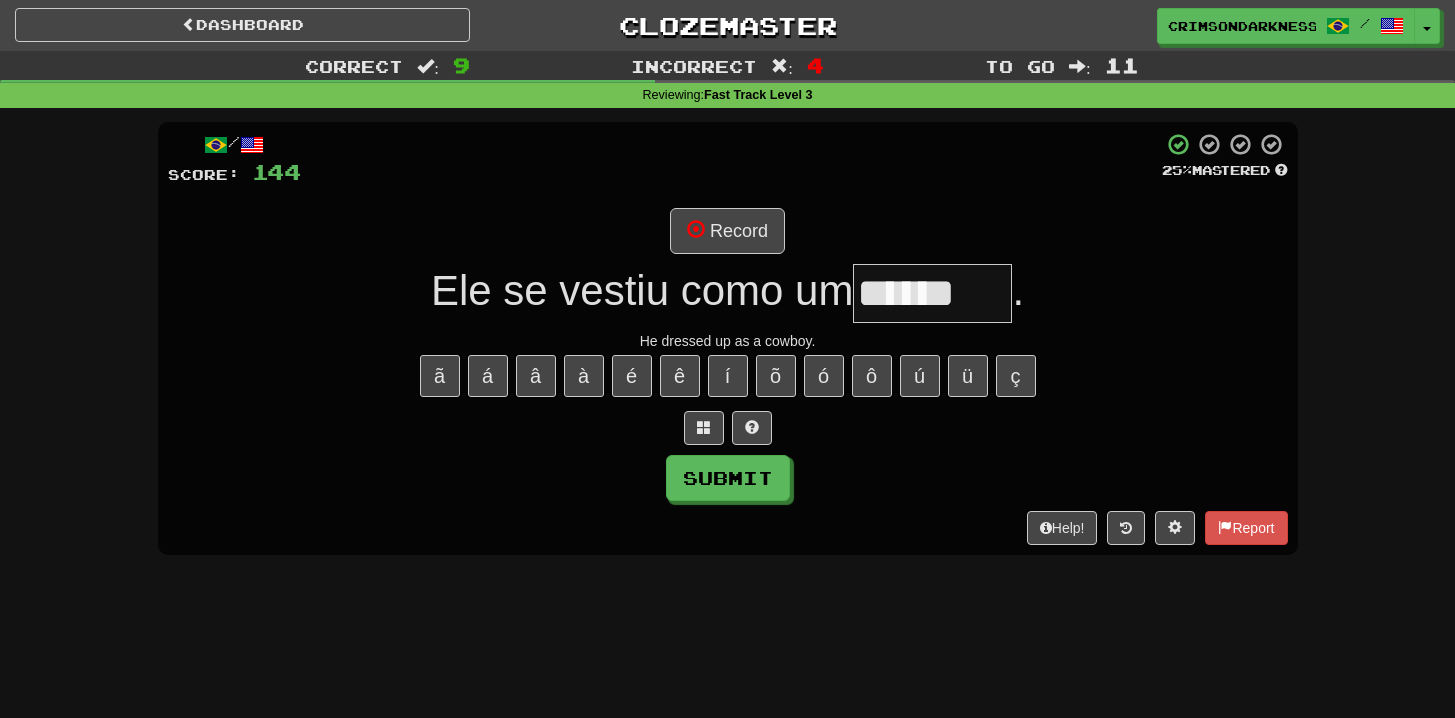 type on "******" 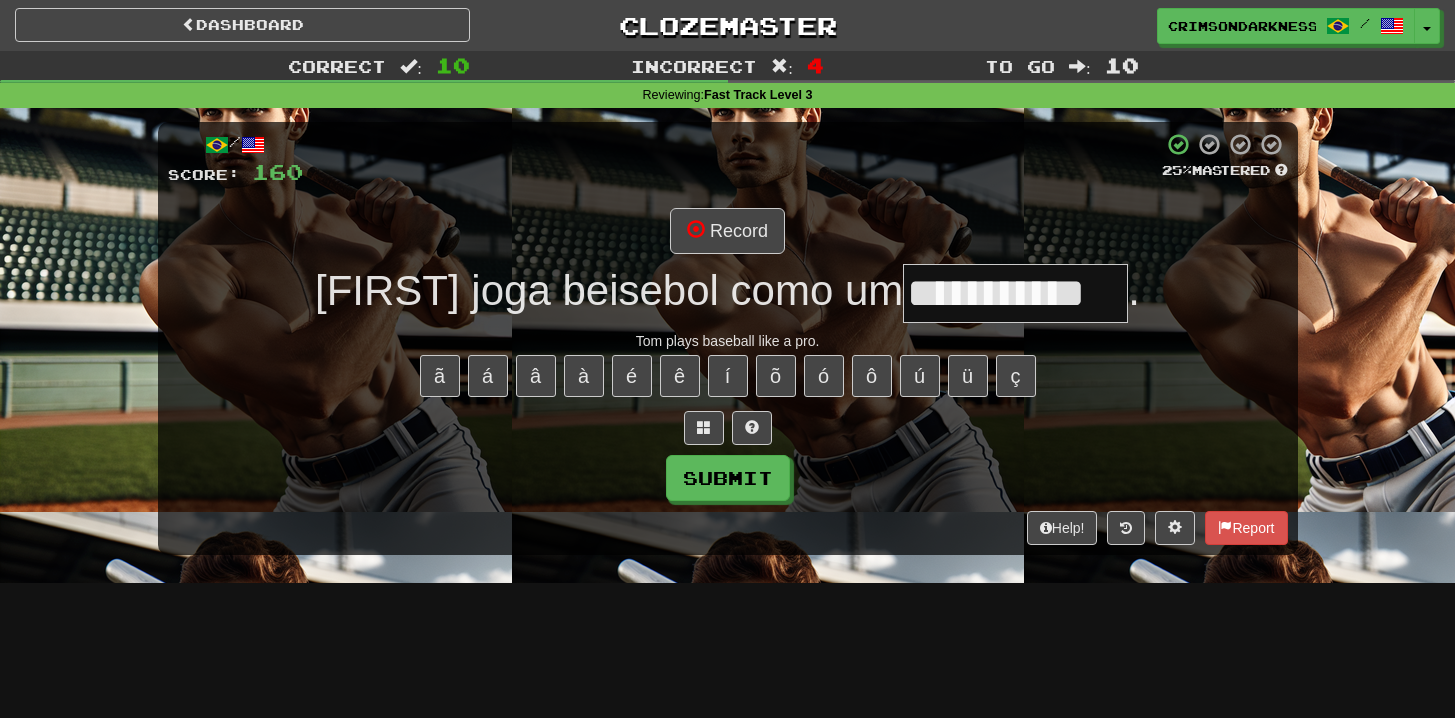scroll, scrollTop: 0, scrollLeft: 0, axis: both 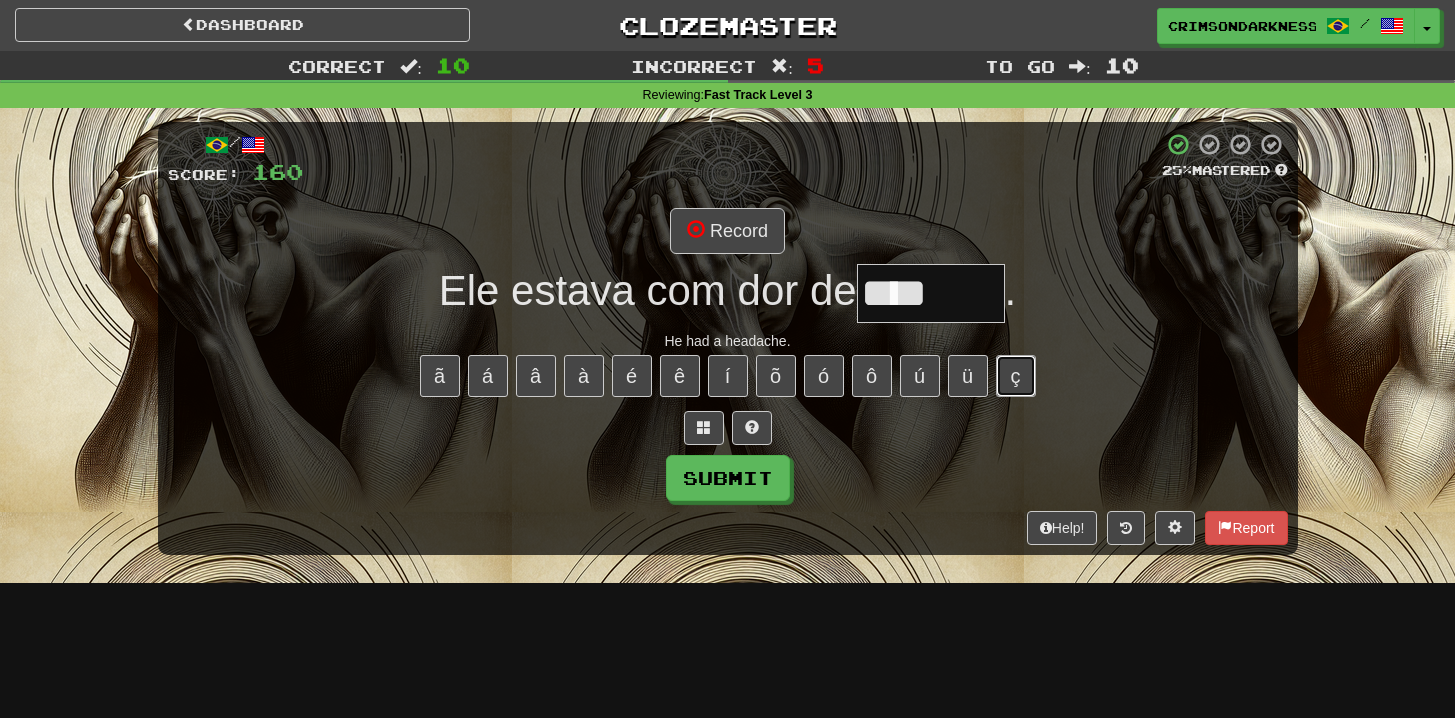 click on "ç" at bounding box center [1016, 376] 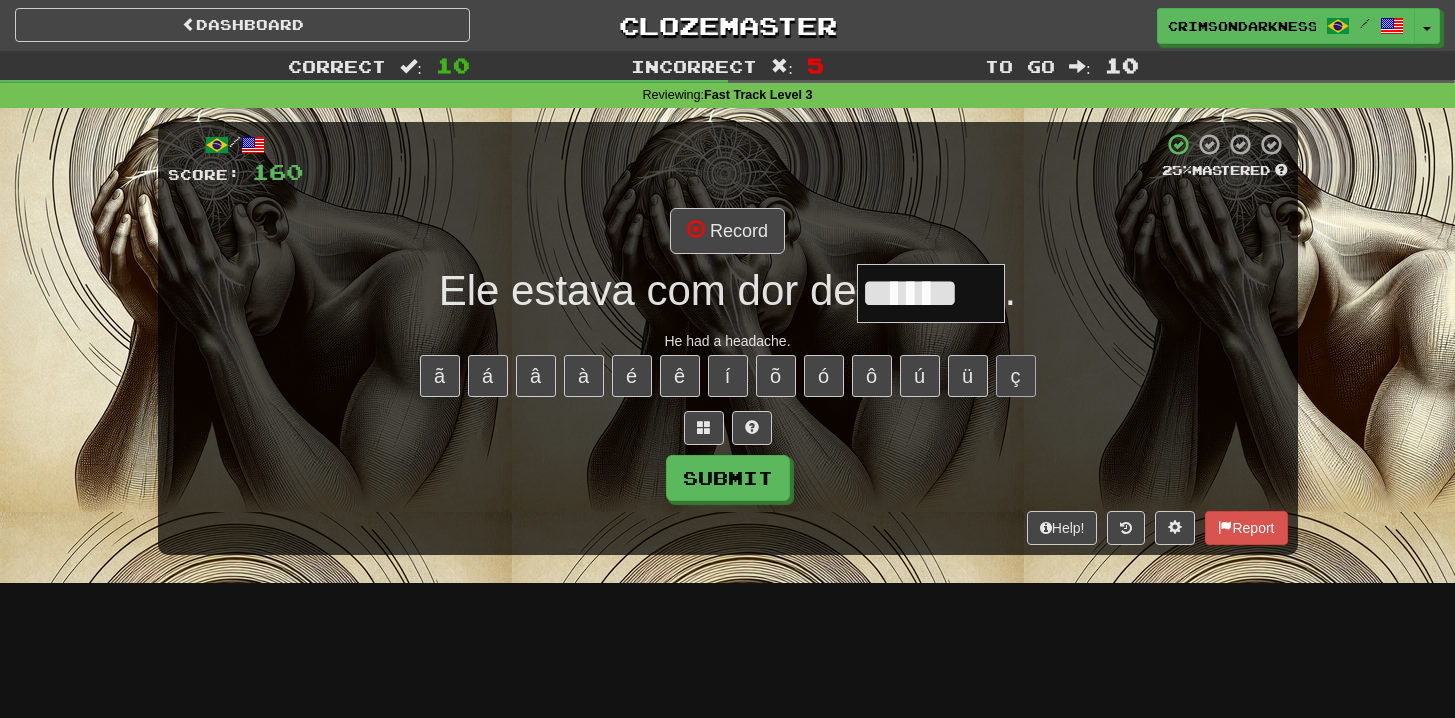 type on "******" 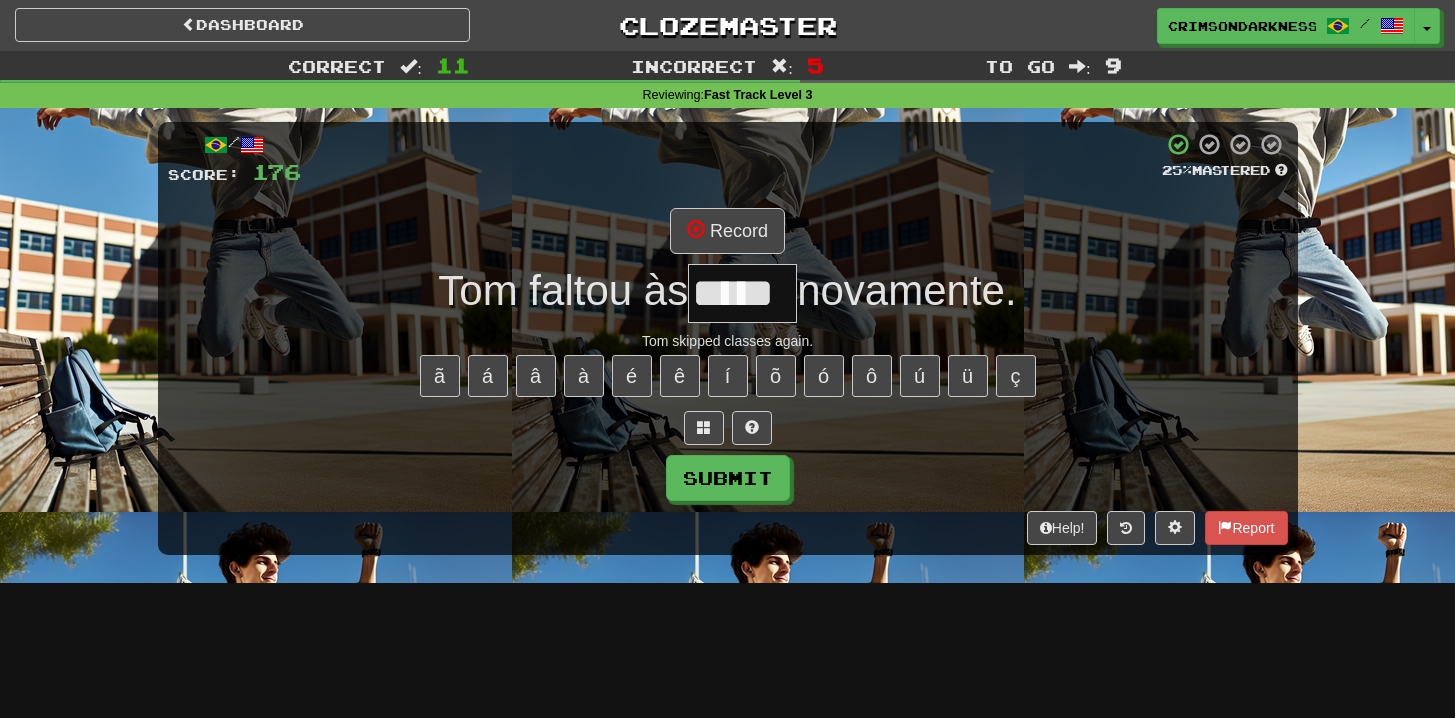 type on "*****" 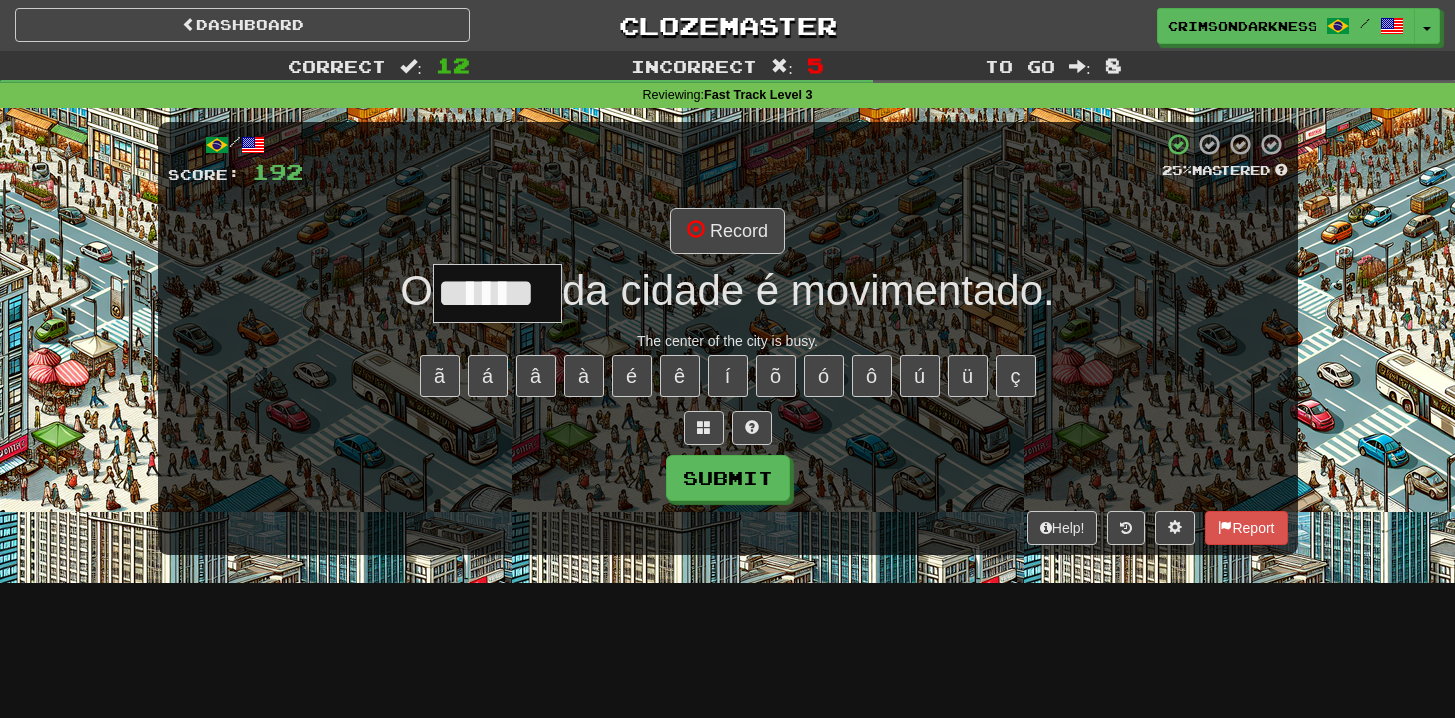 type on "******" 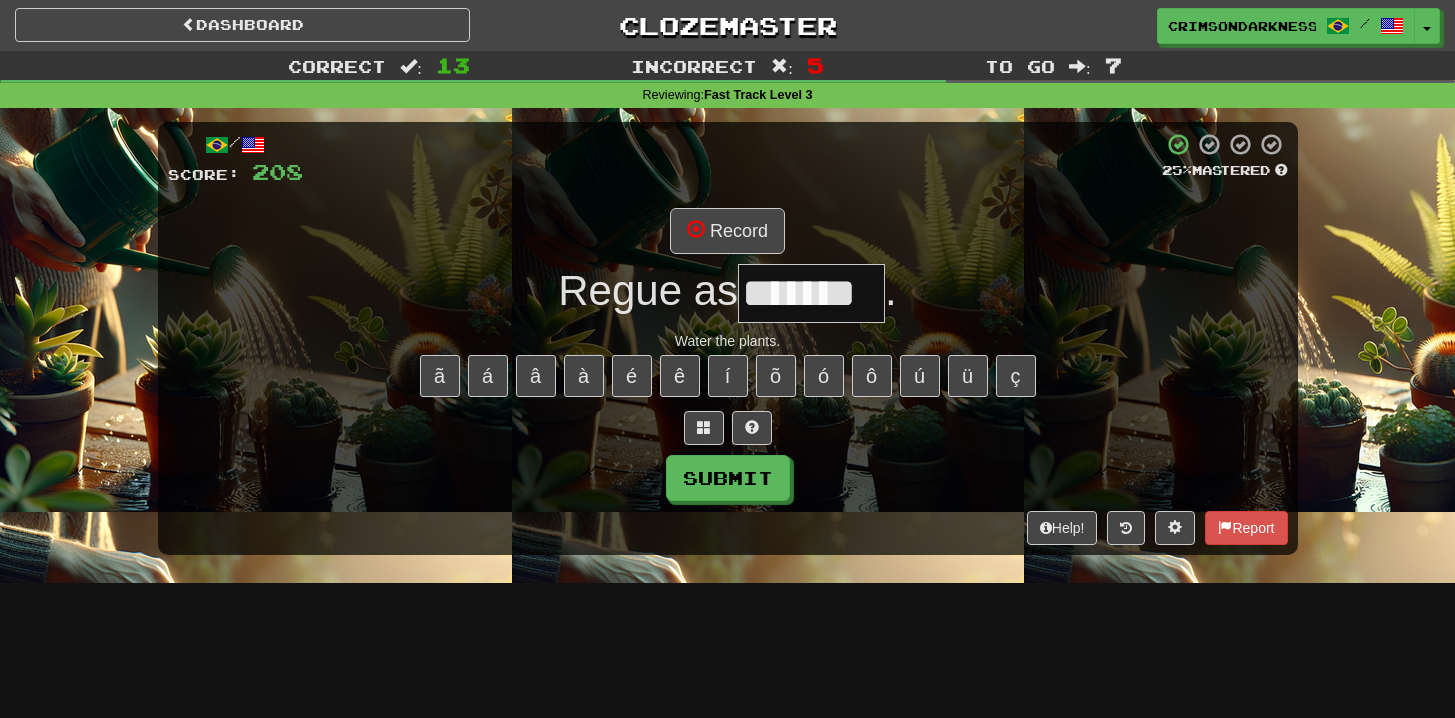 type on "*******" 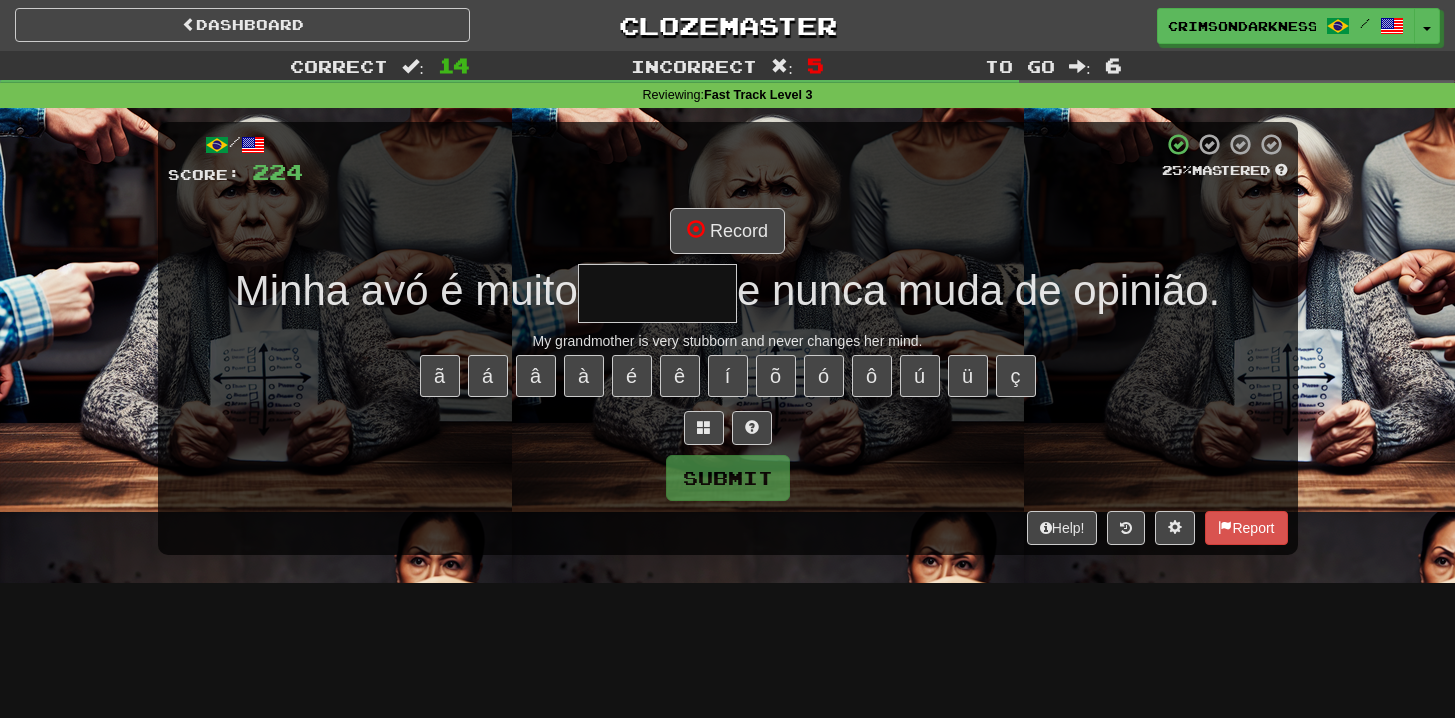 type on "*******" 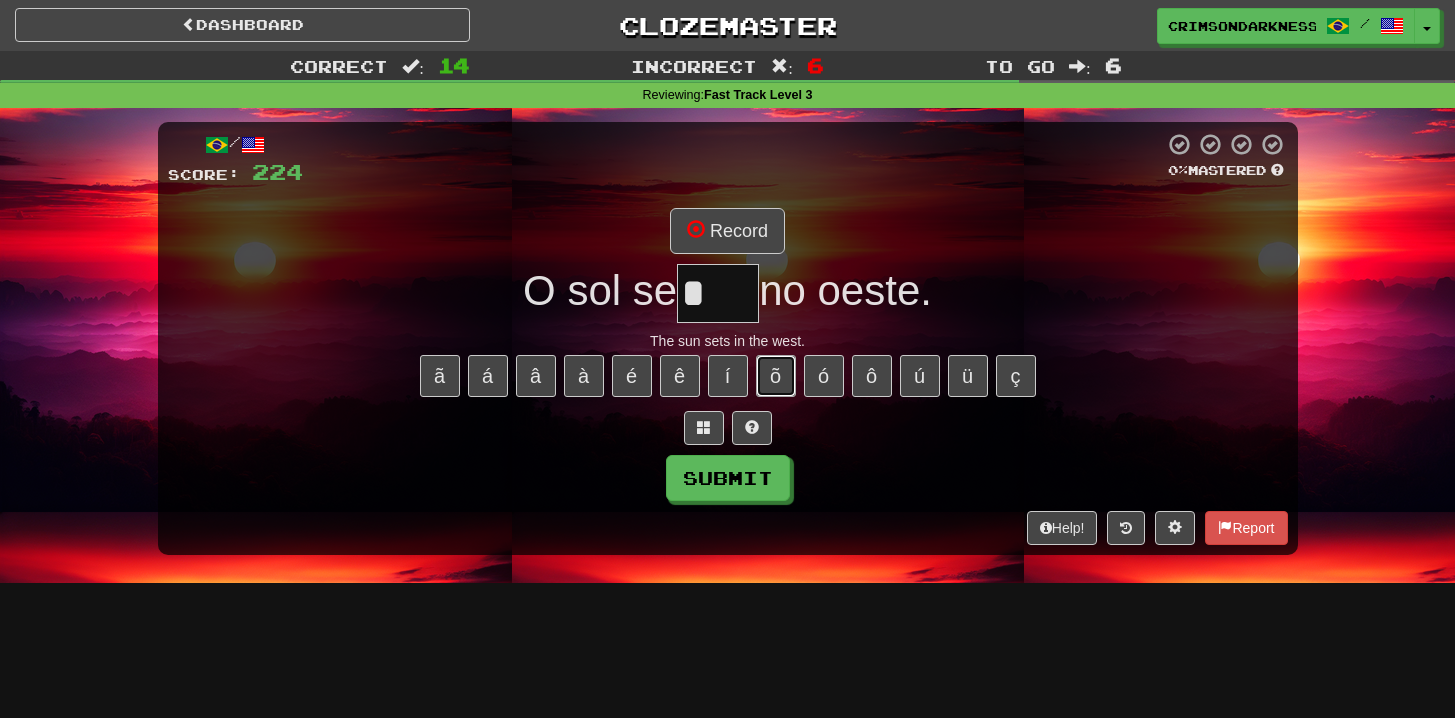 click on "õ" at bounding box center (776, 376) 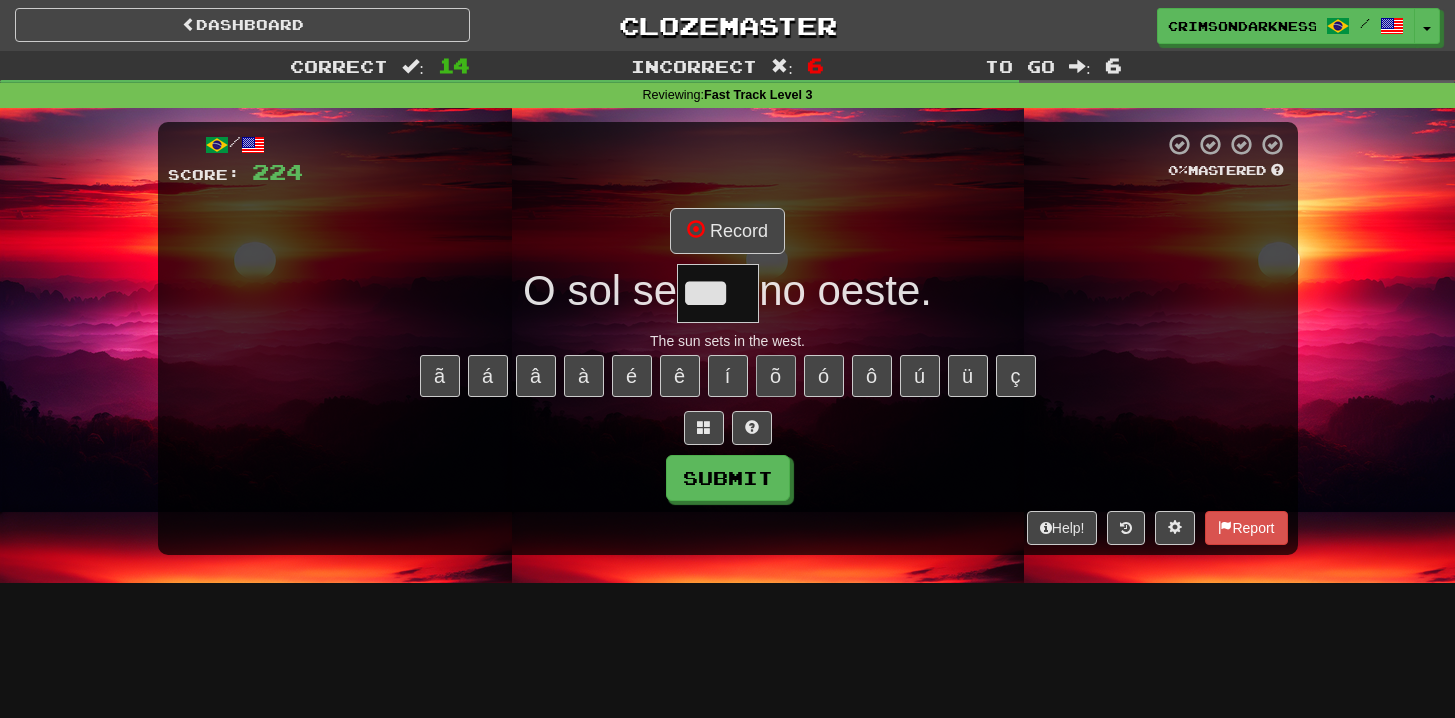 type on "***" 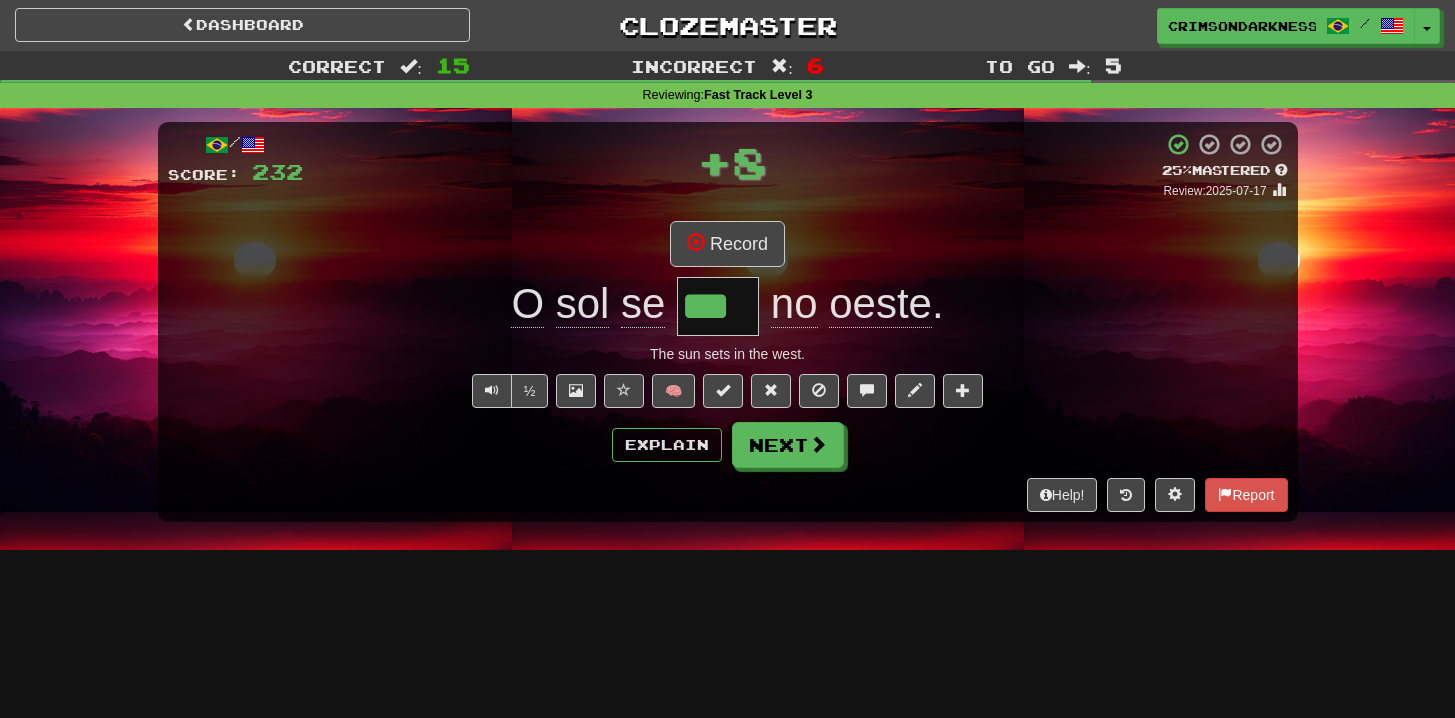 click on "***" at bounding box center [718, 306] 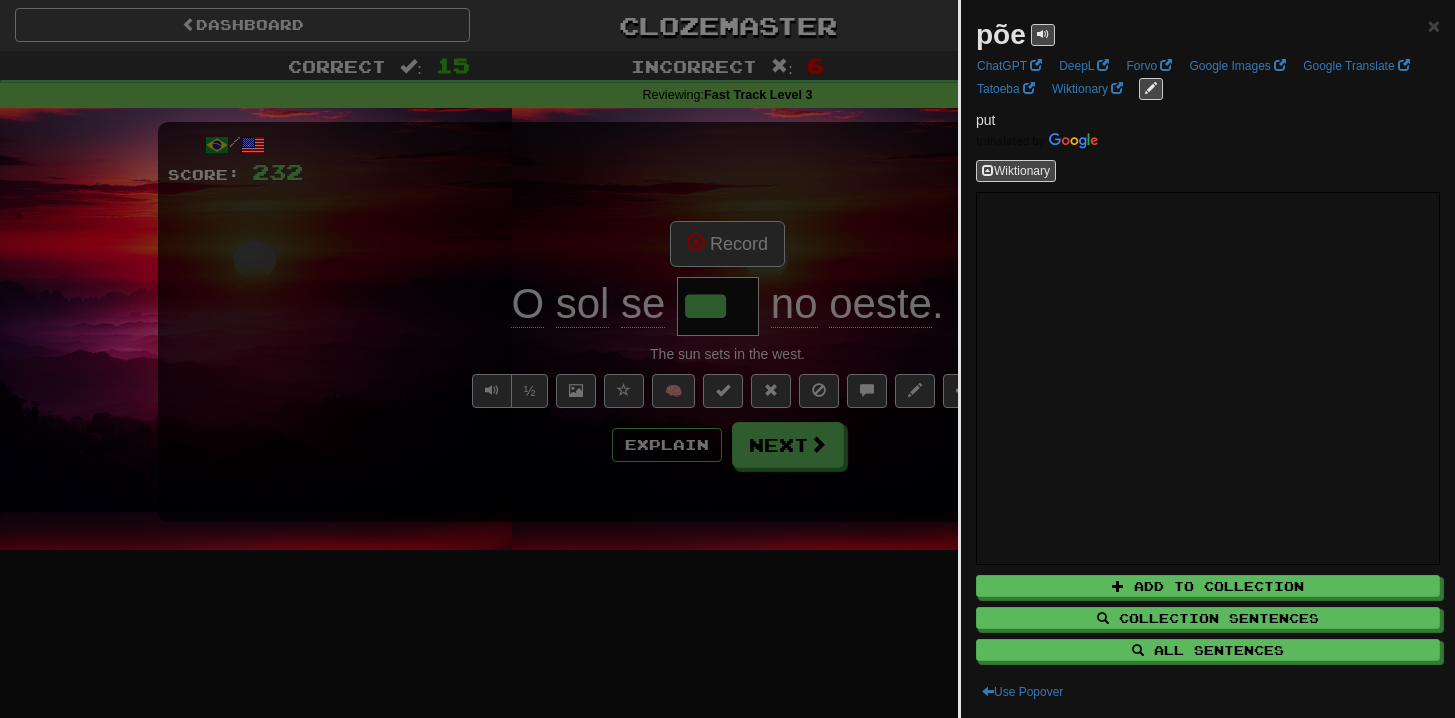 click at bounding box center (727, 359) 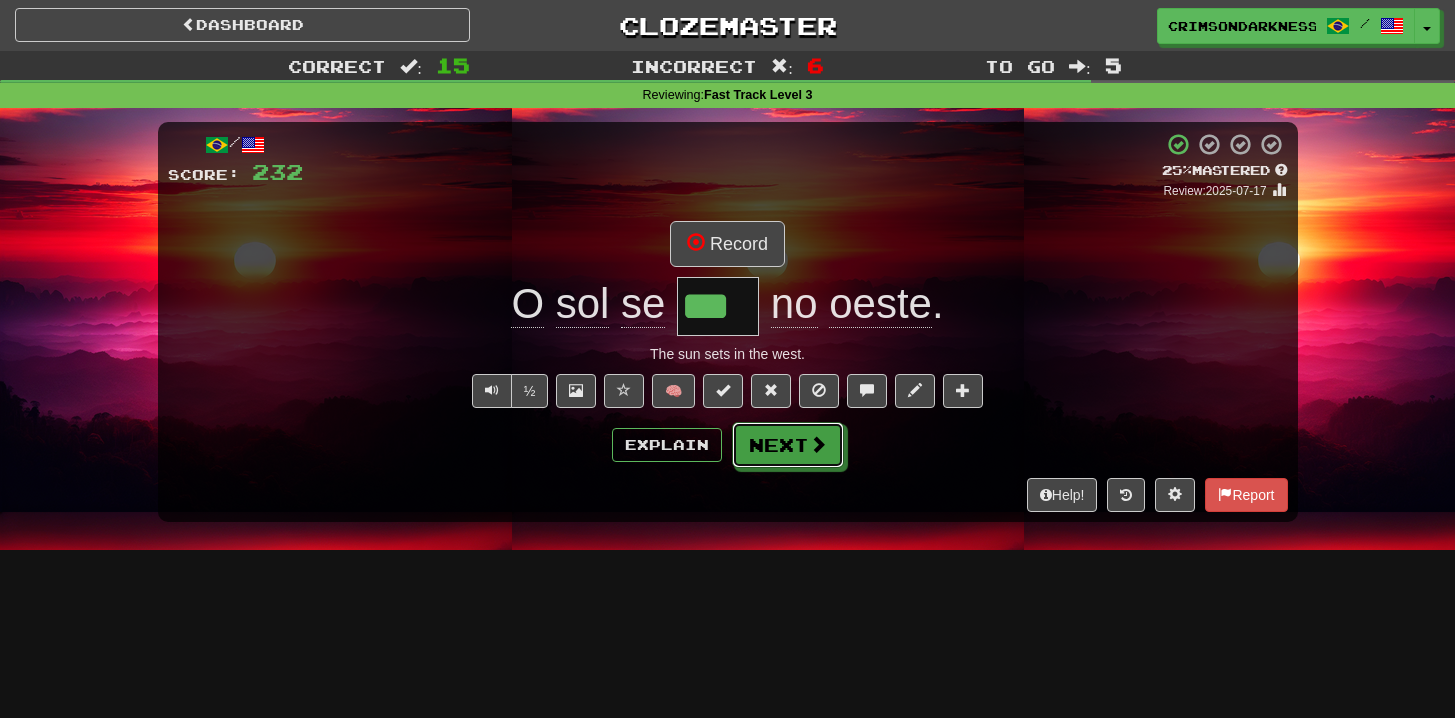 click on "Next" at bounding box center [788, 445] 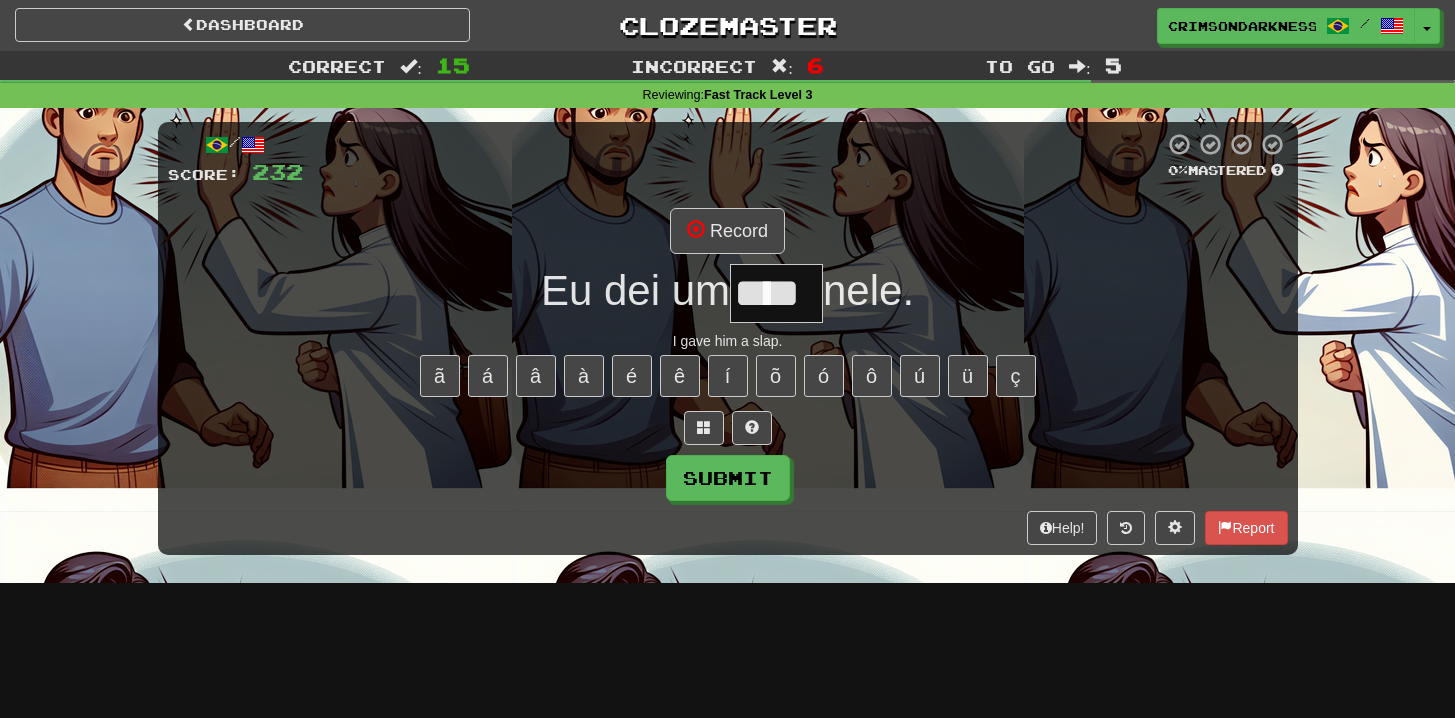 type on "****" 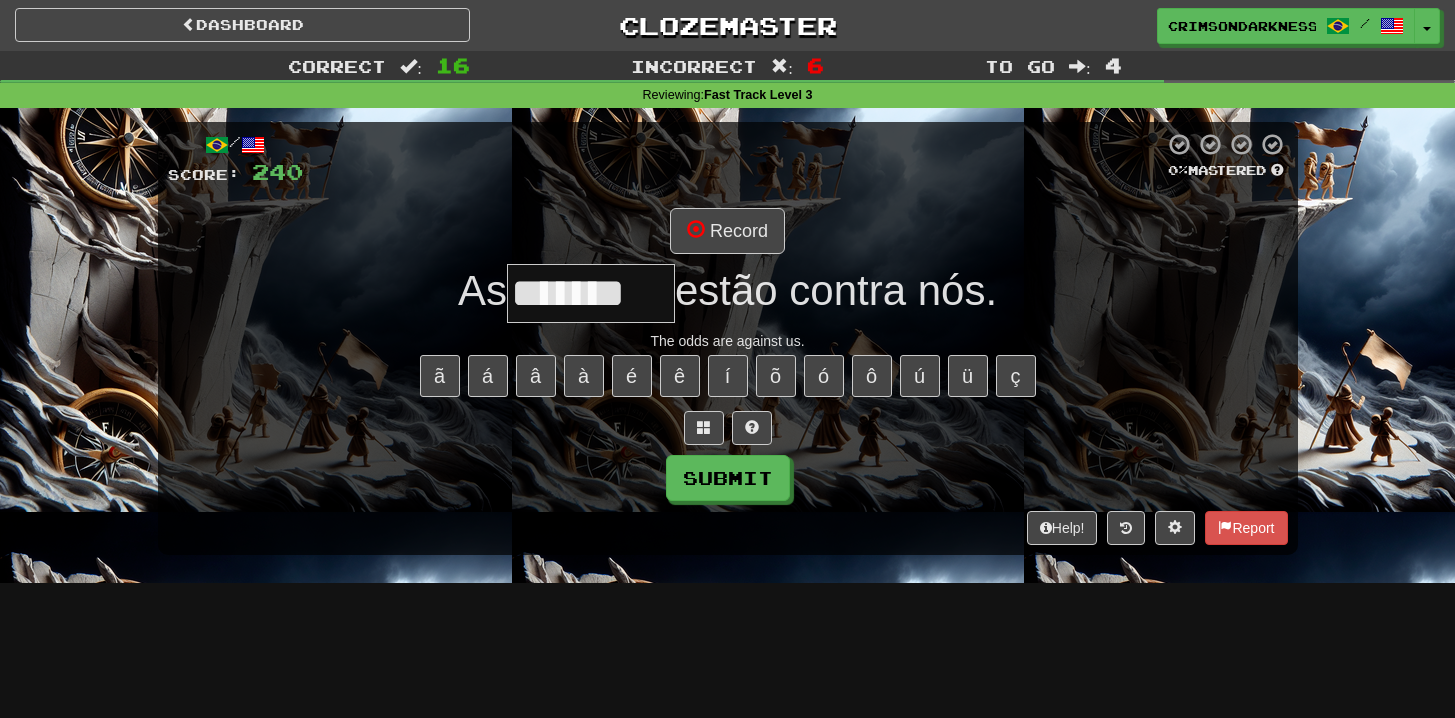 type on "*******" 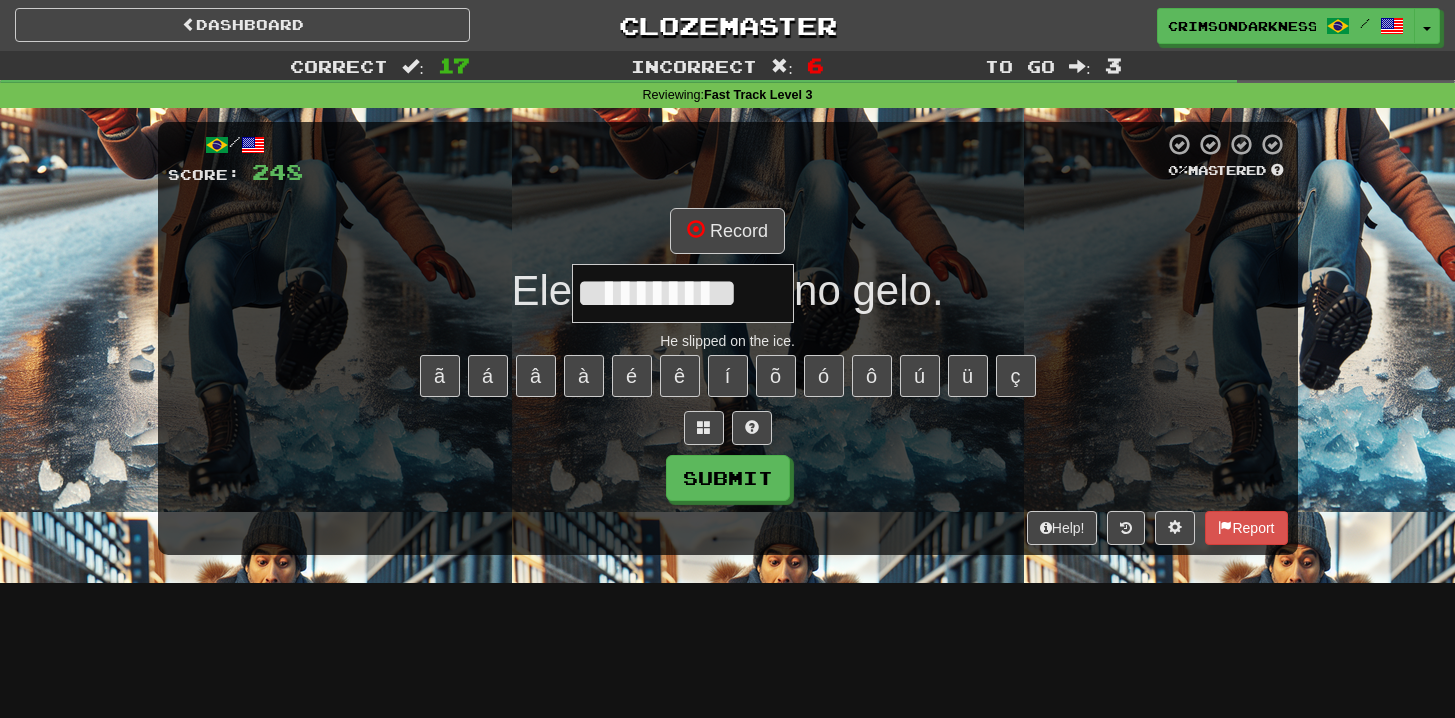 type on "**********" 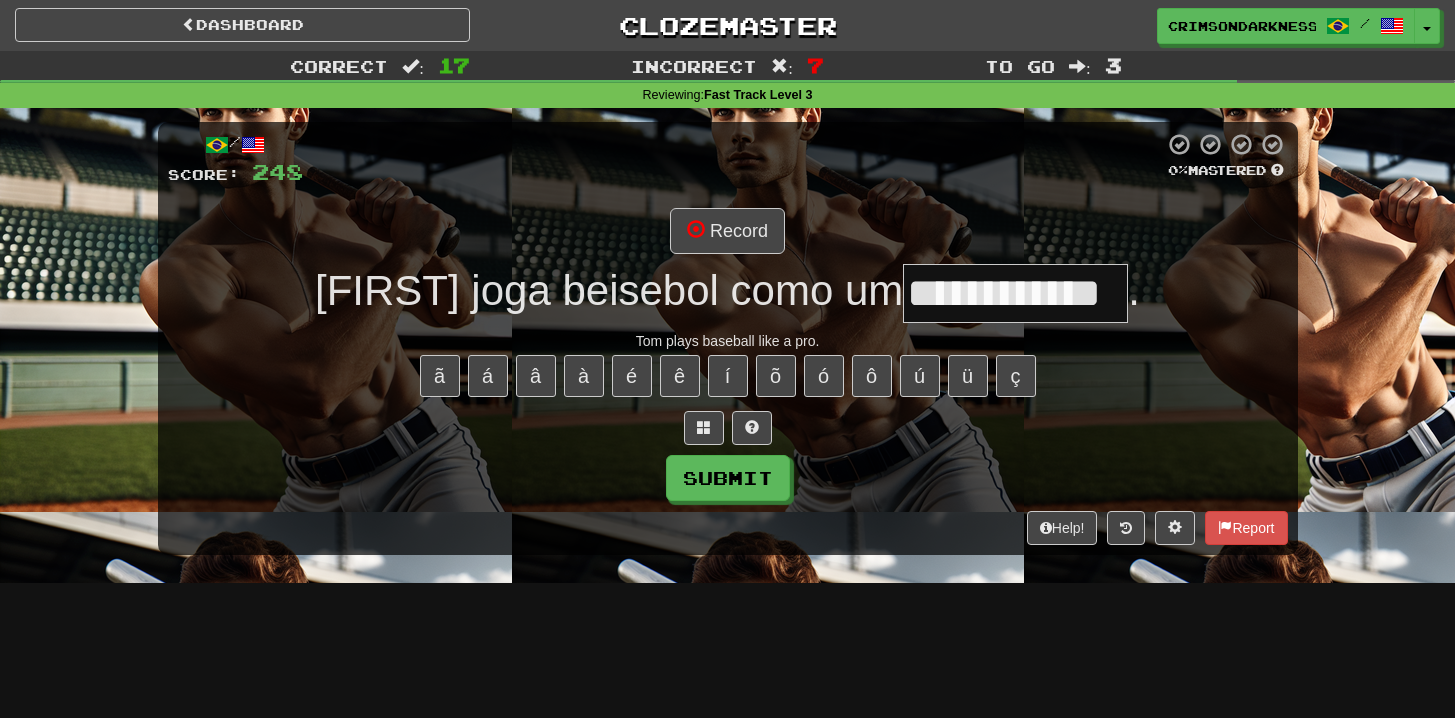 type on "**********" 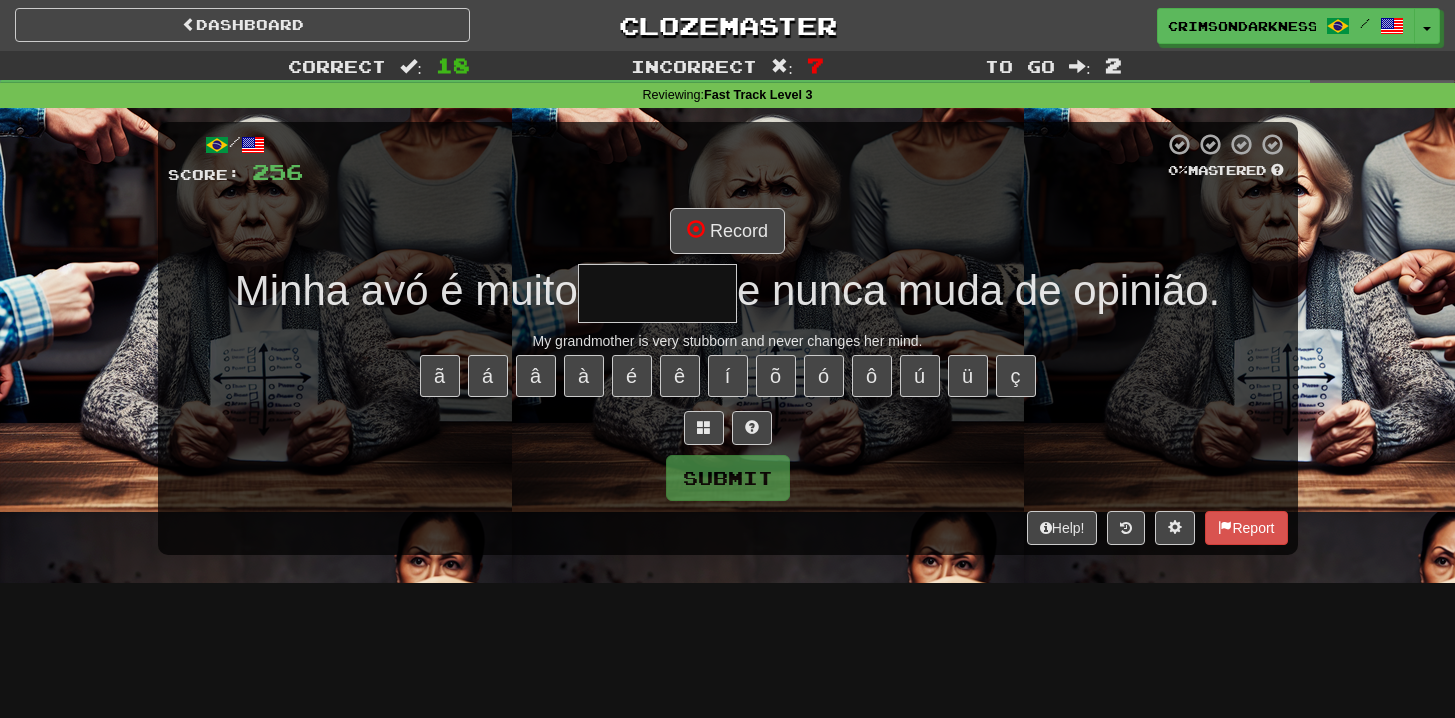 type on "*******" 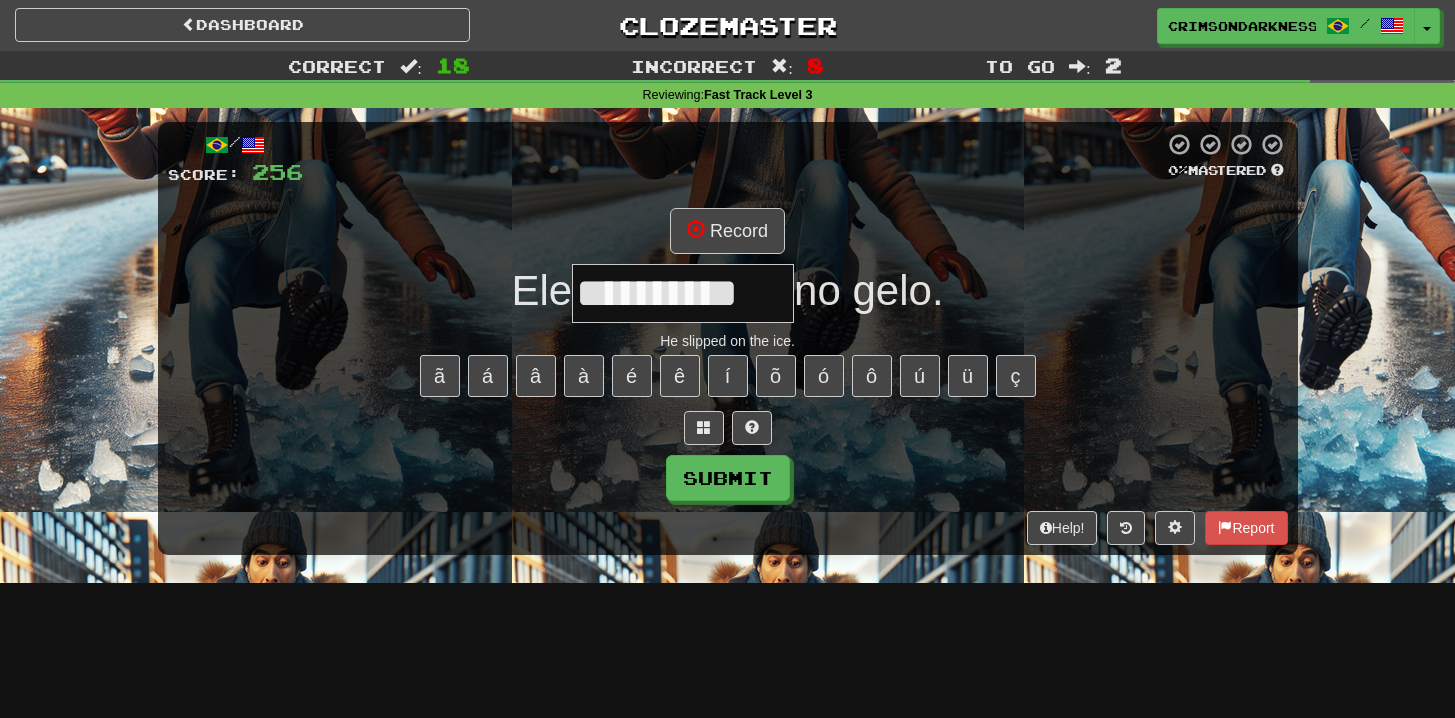 type on "**********" 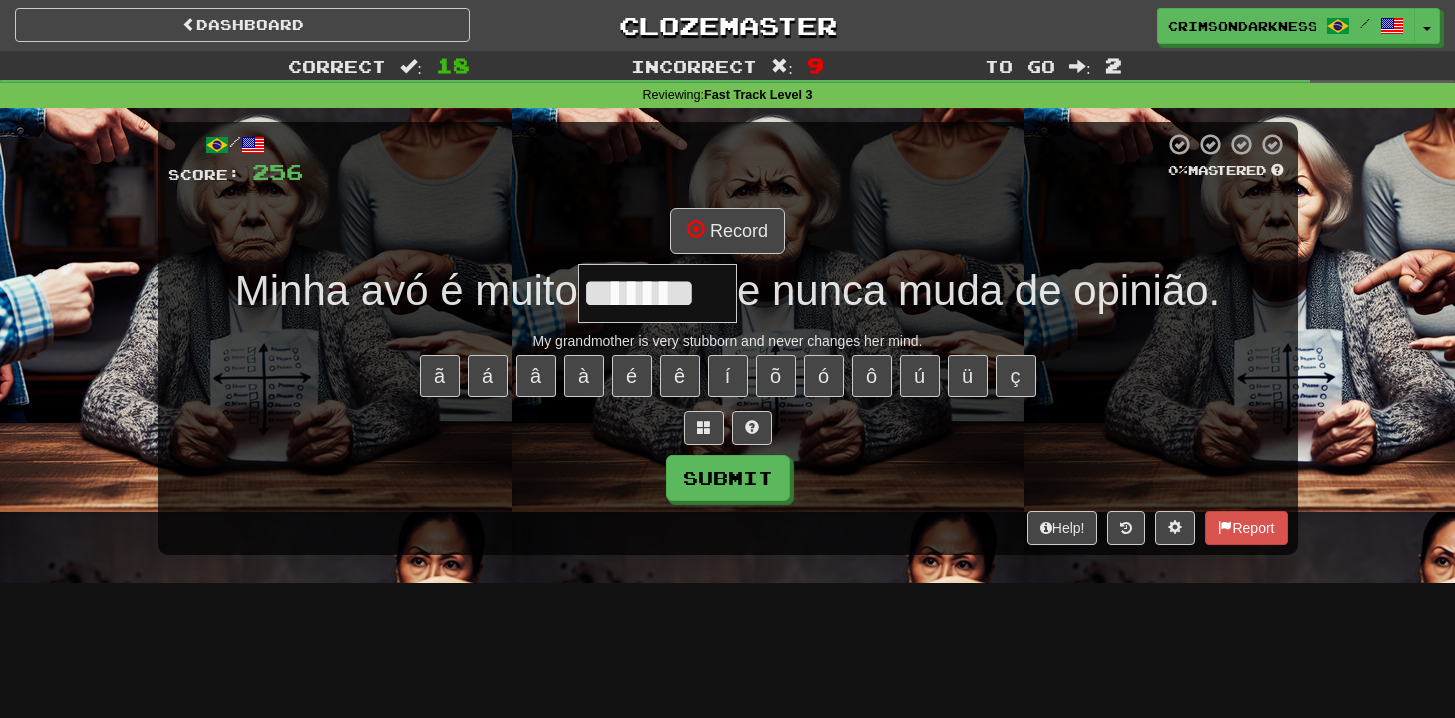 type on "*******" 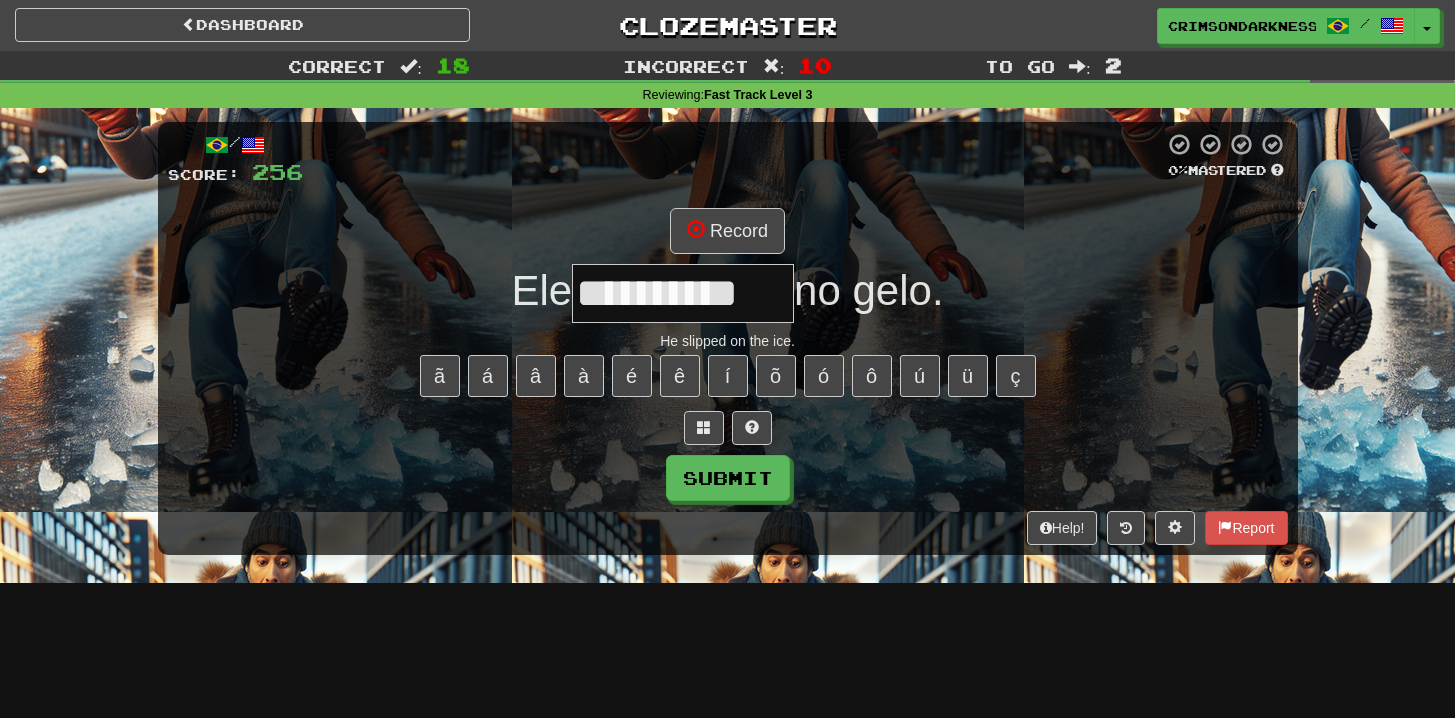 type on "**********" 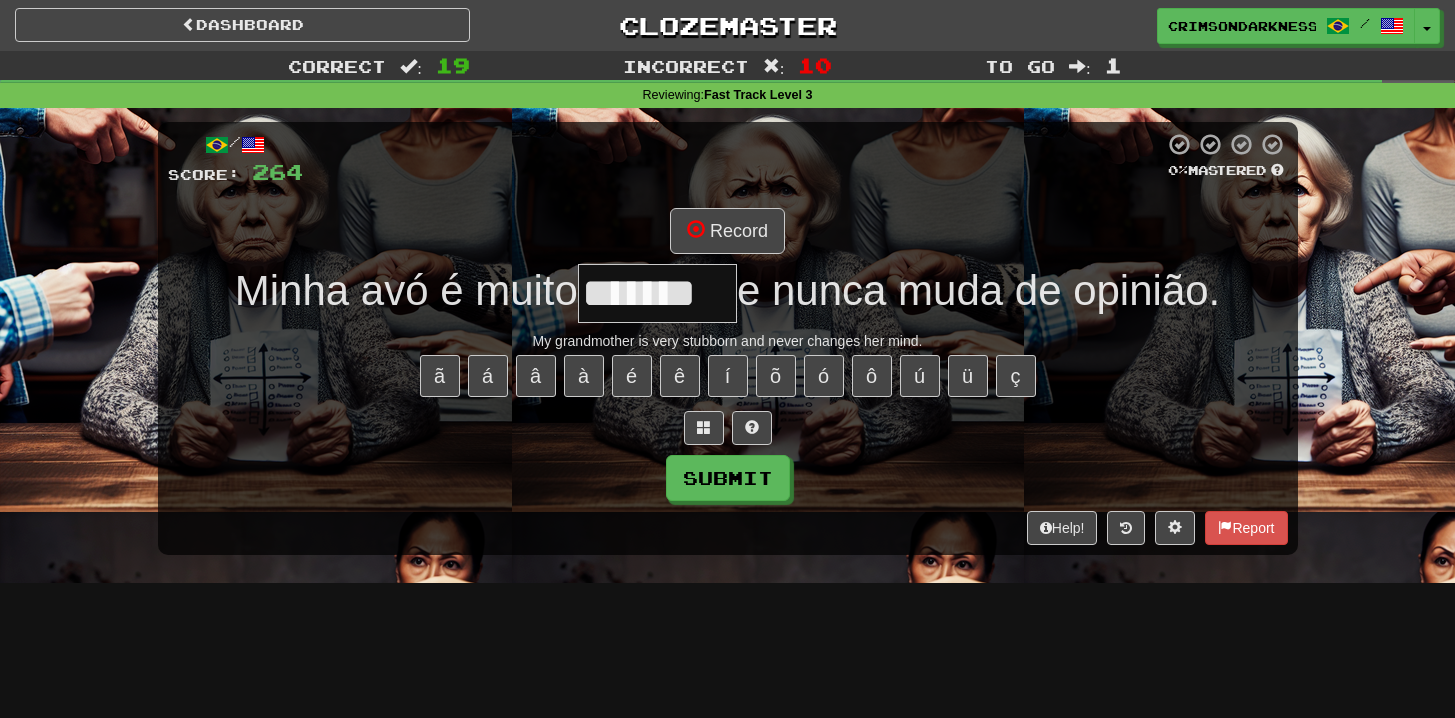 type on "*******" 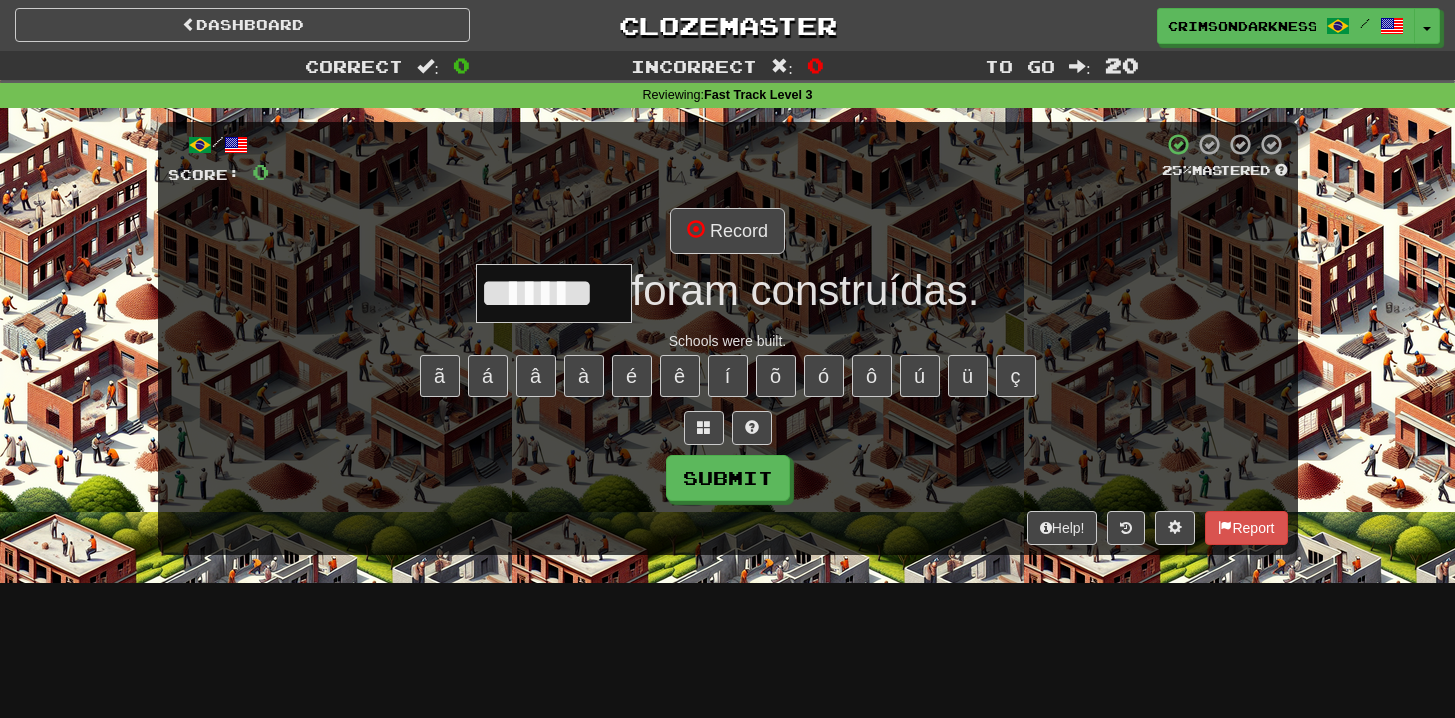 type on "*******" 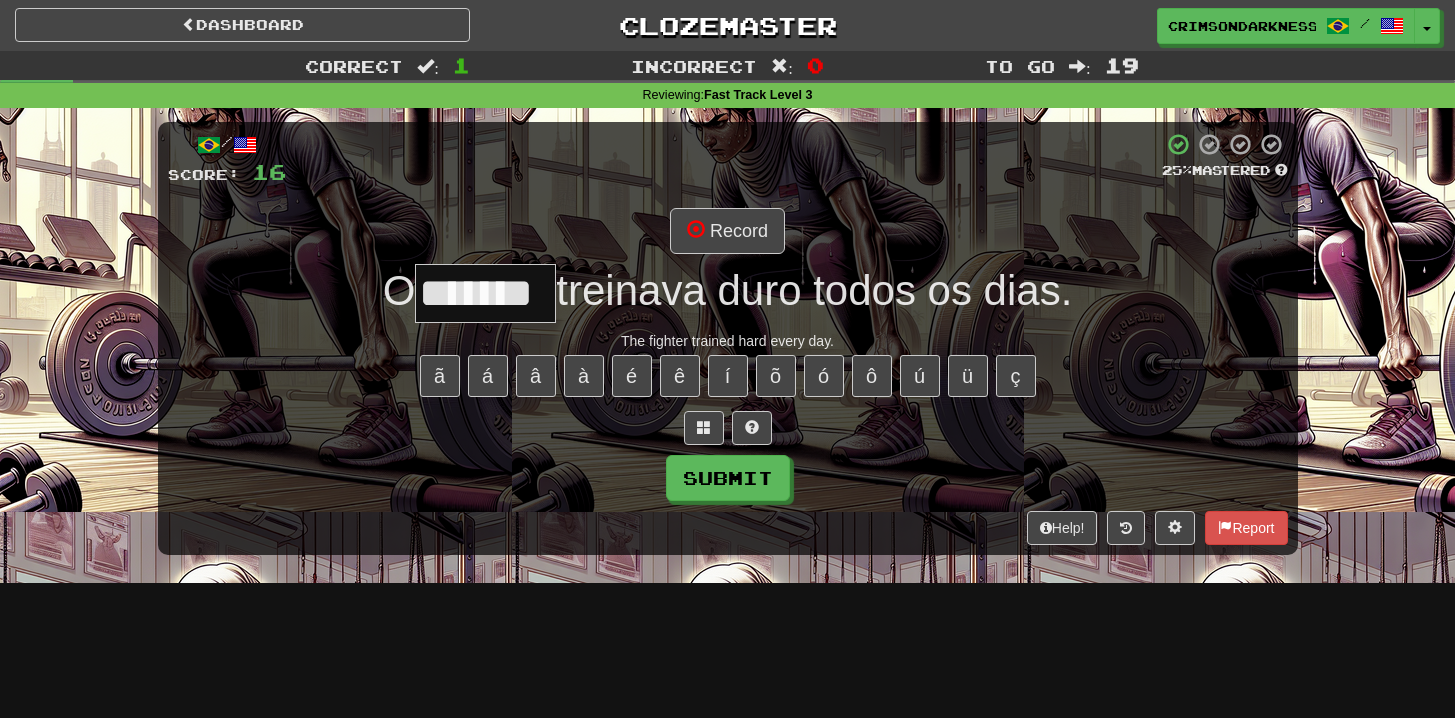 type on "*******" 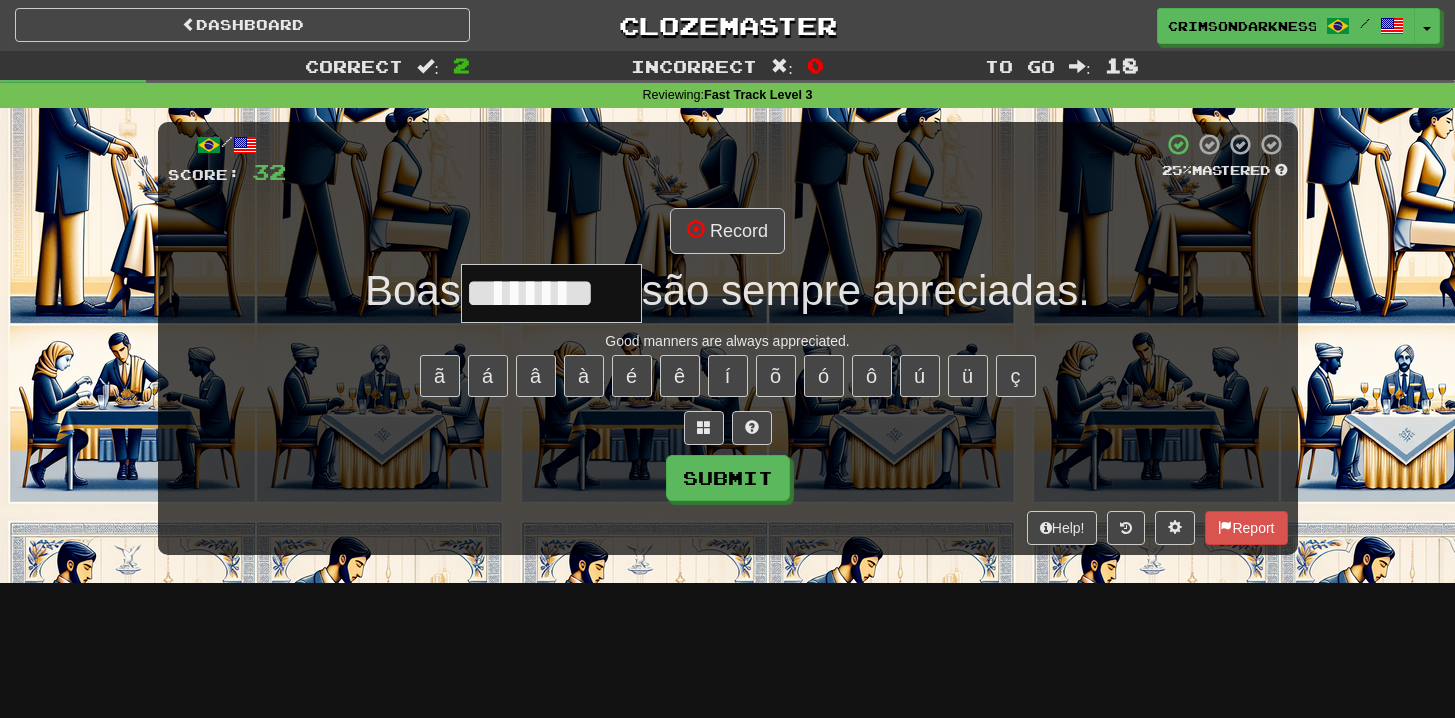 type on "********" 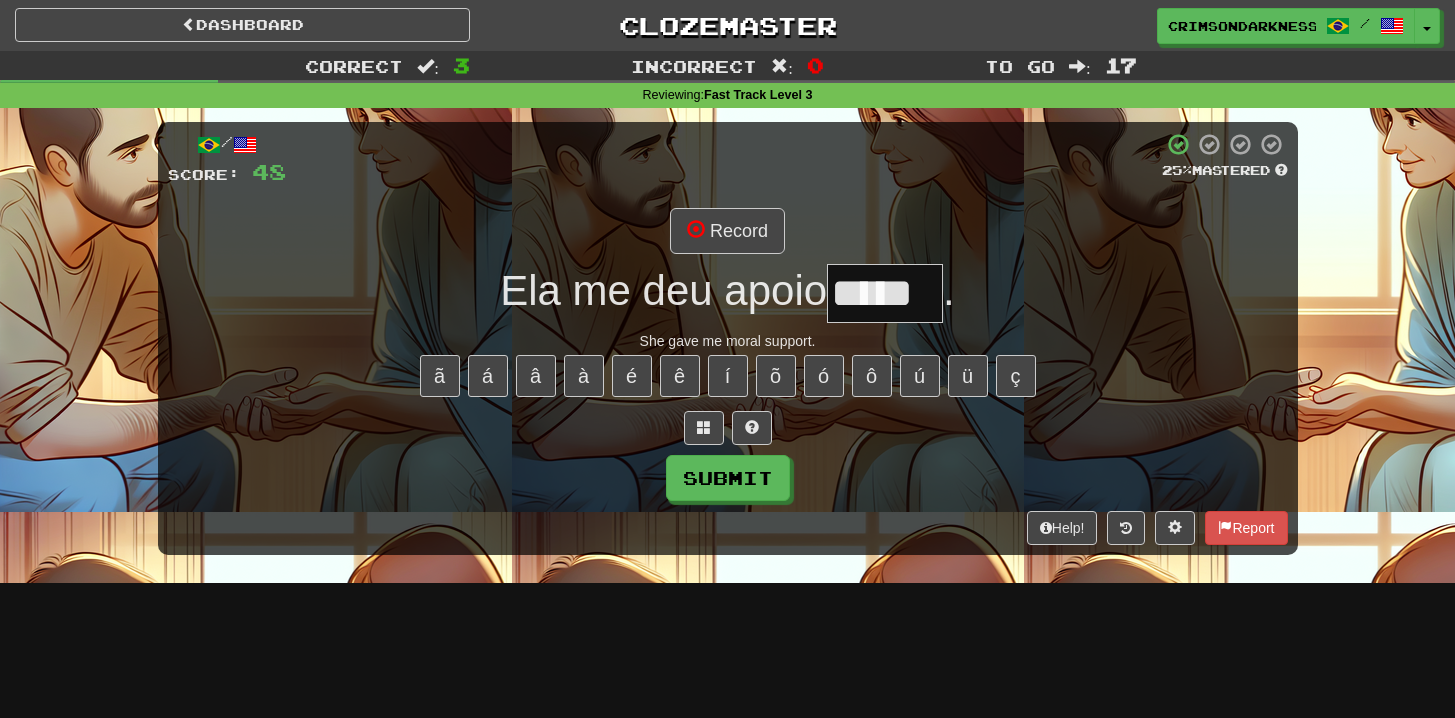 type on "*****" 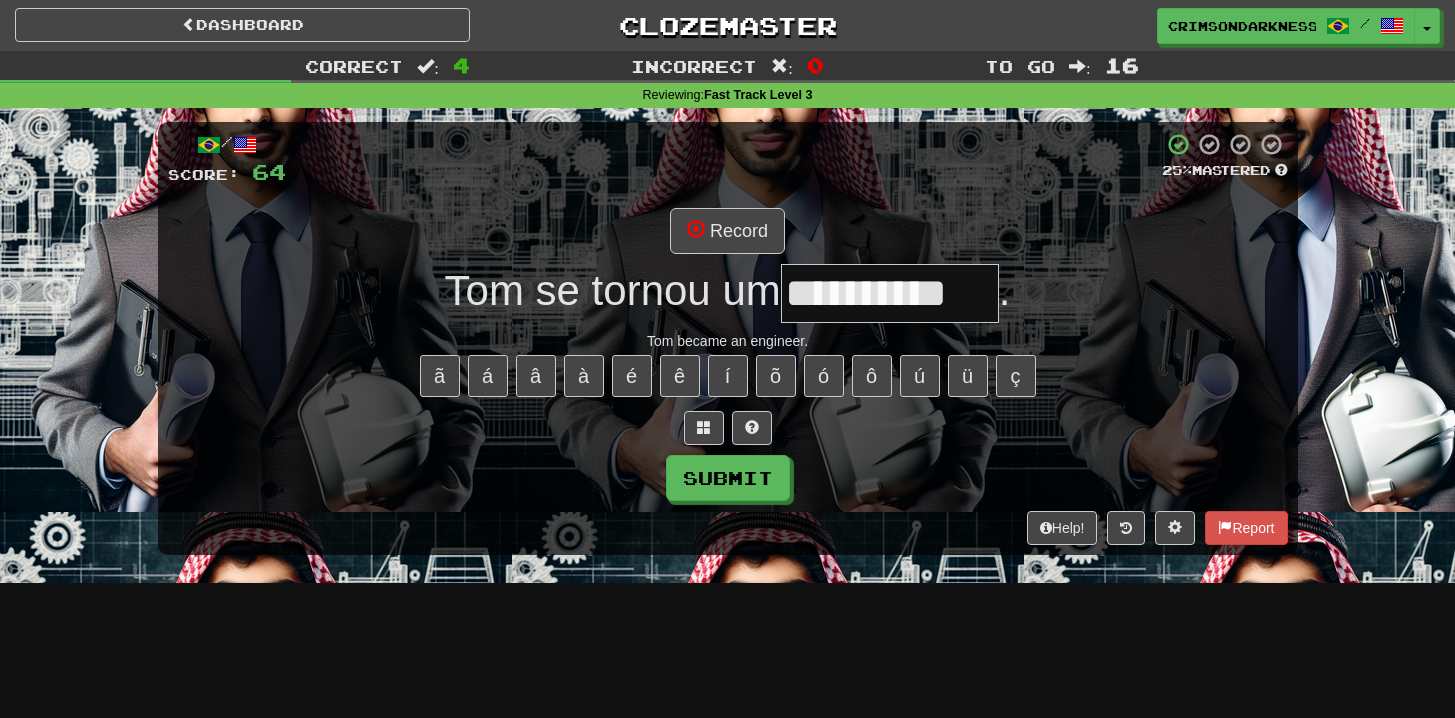 type on "**********" 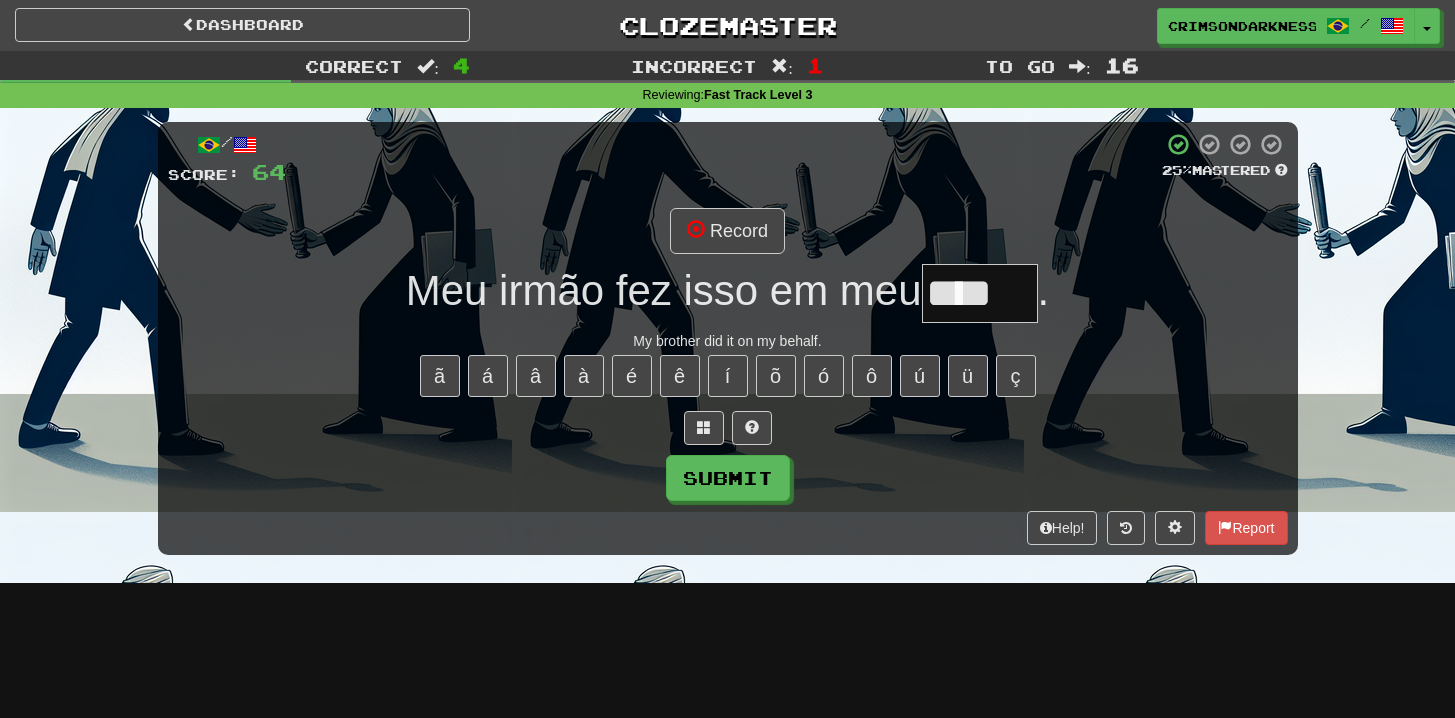 type on "****" 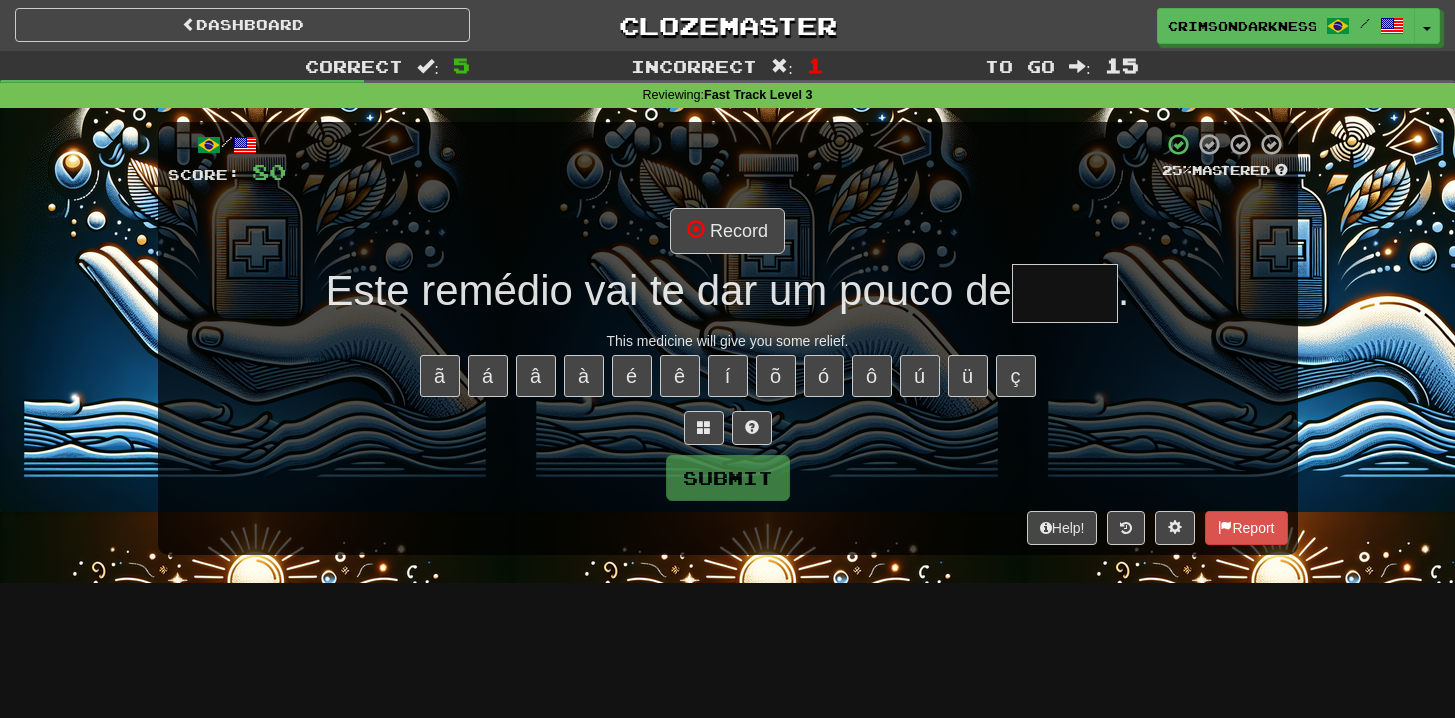 type on "******" 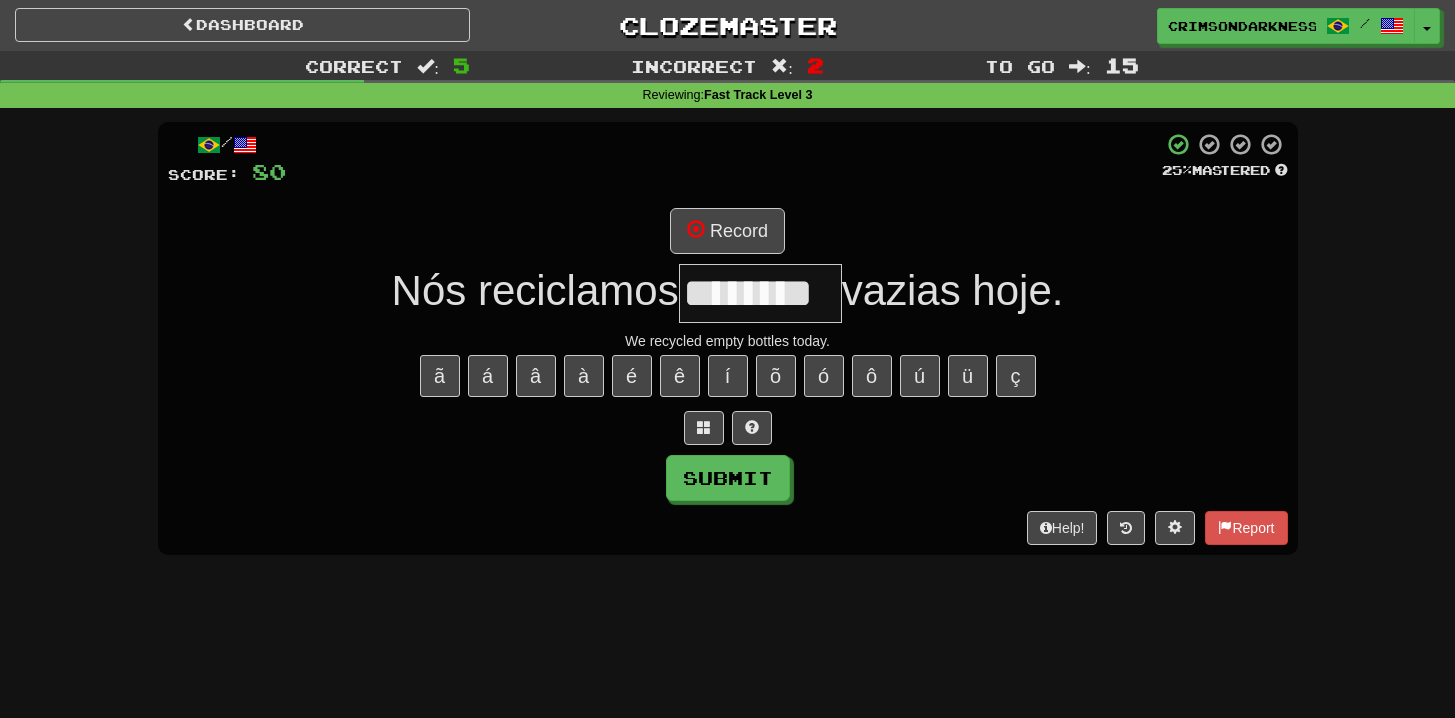 type on "********" 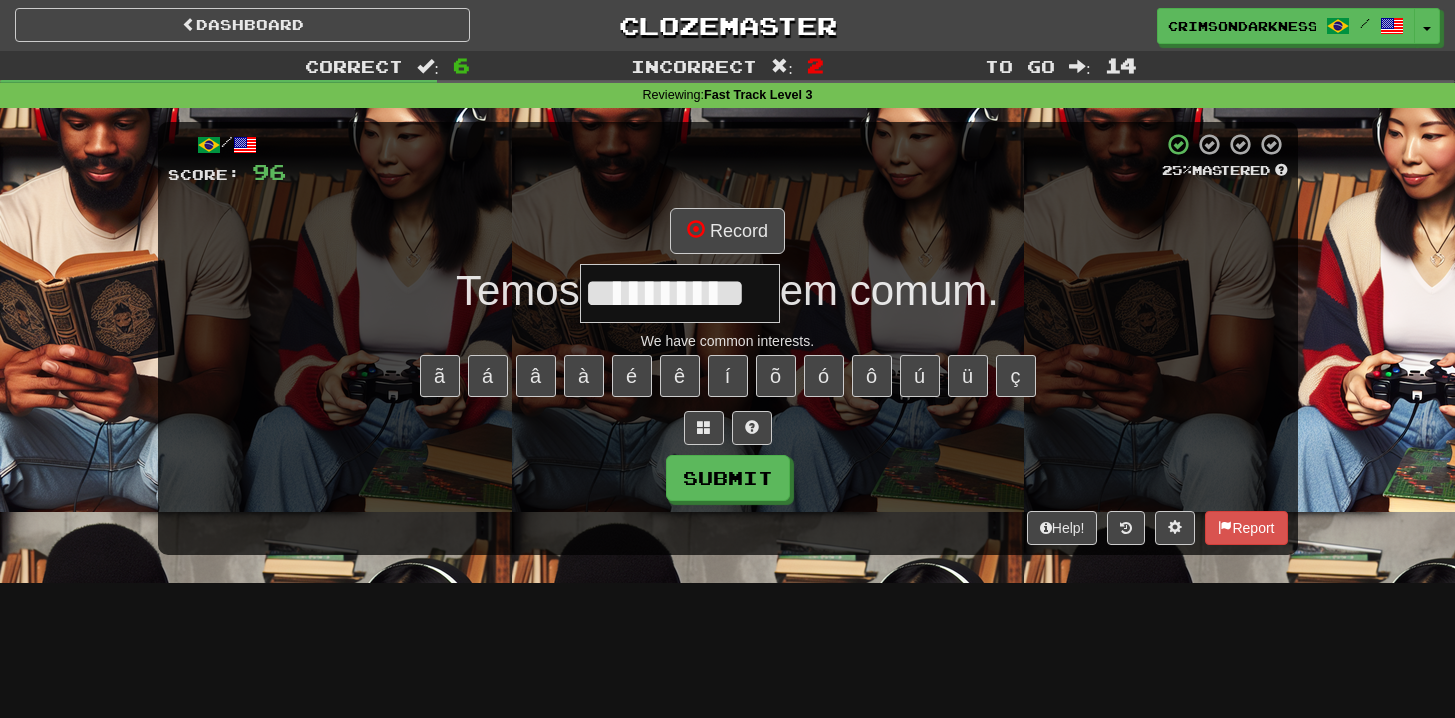 type on "**********" 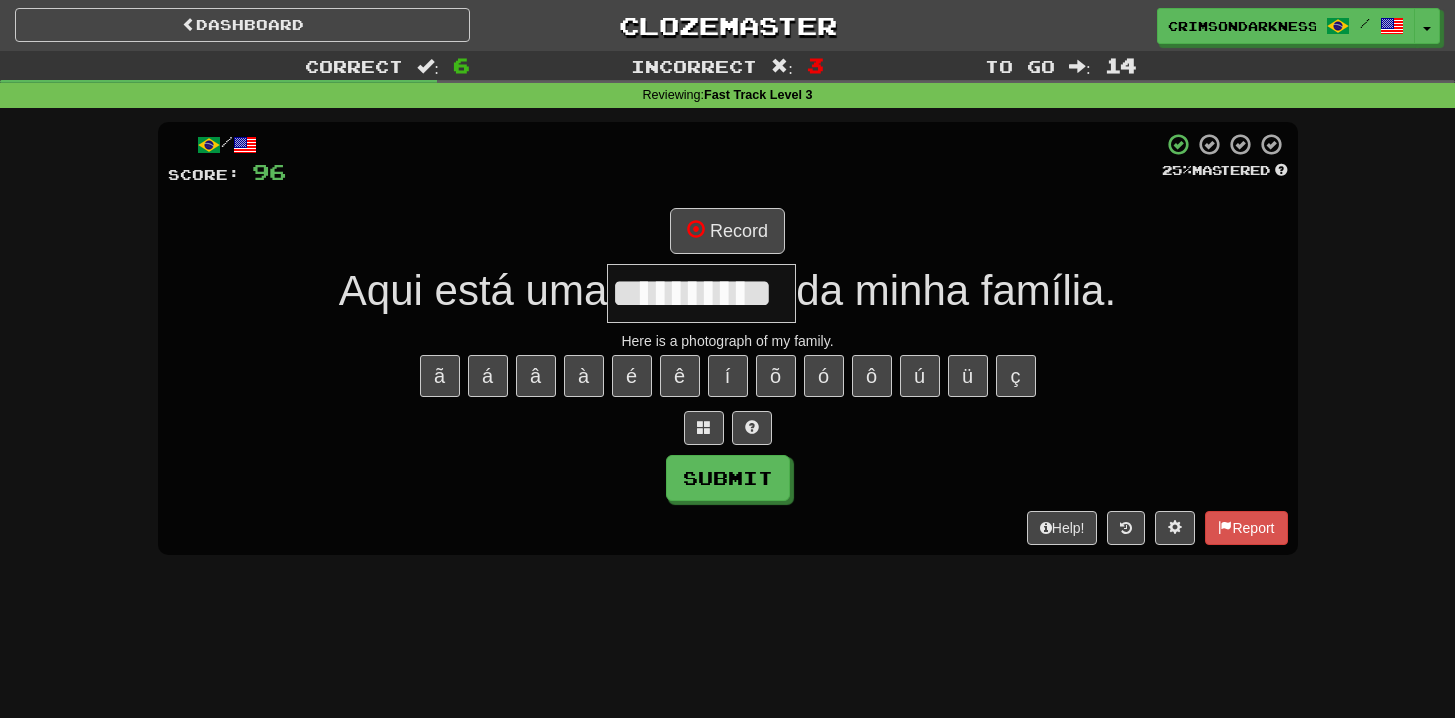 type on "**********" 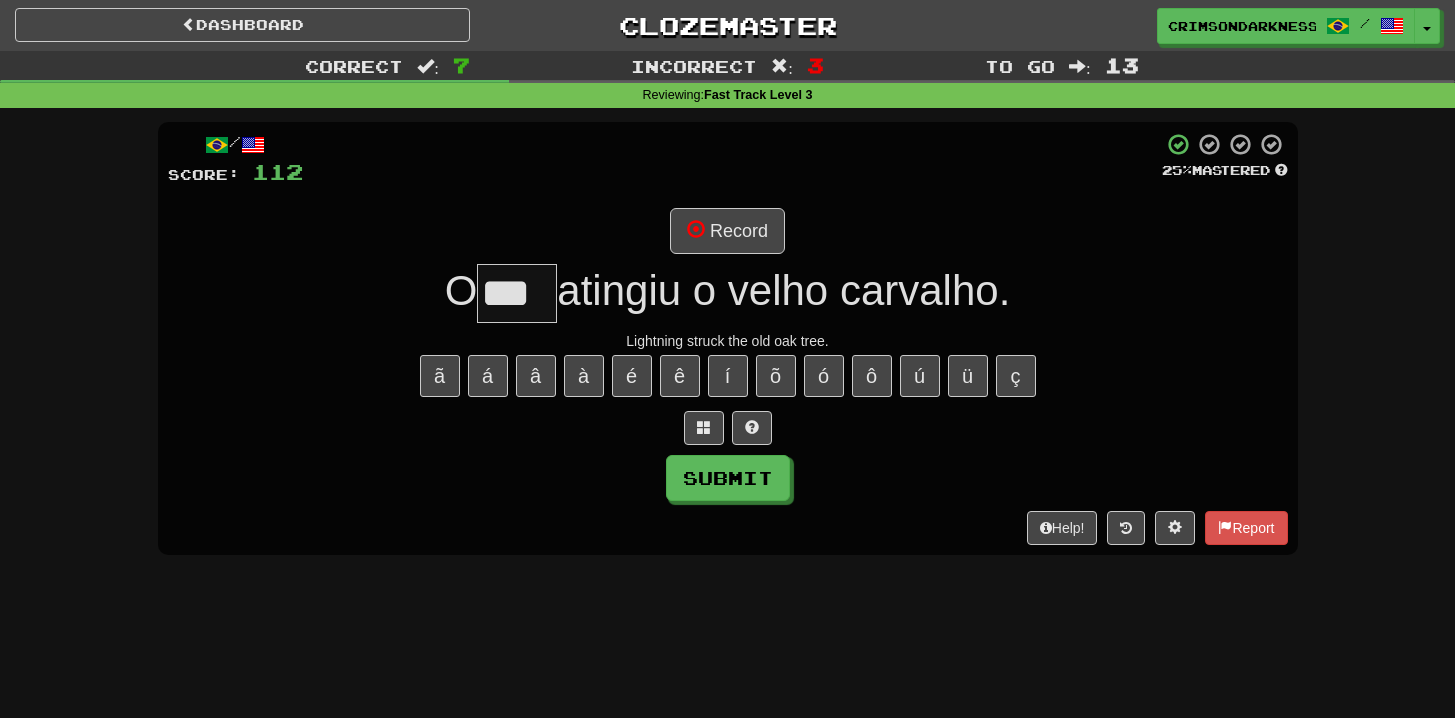 scroll, scrollTop: 0, scrollLeft: 0, axis: both 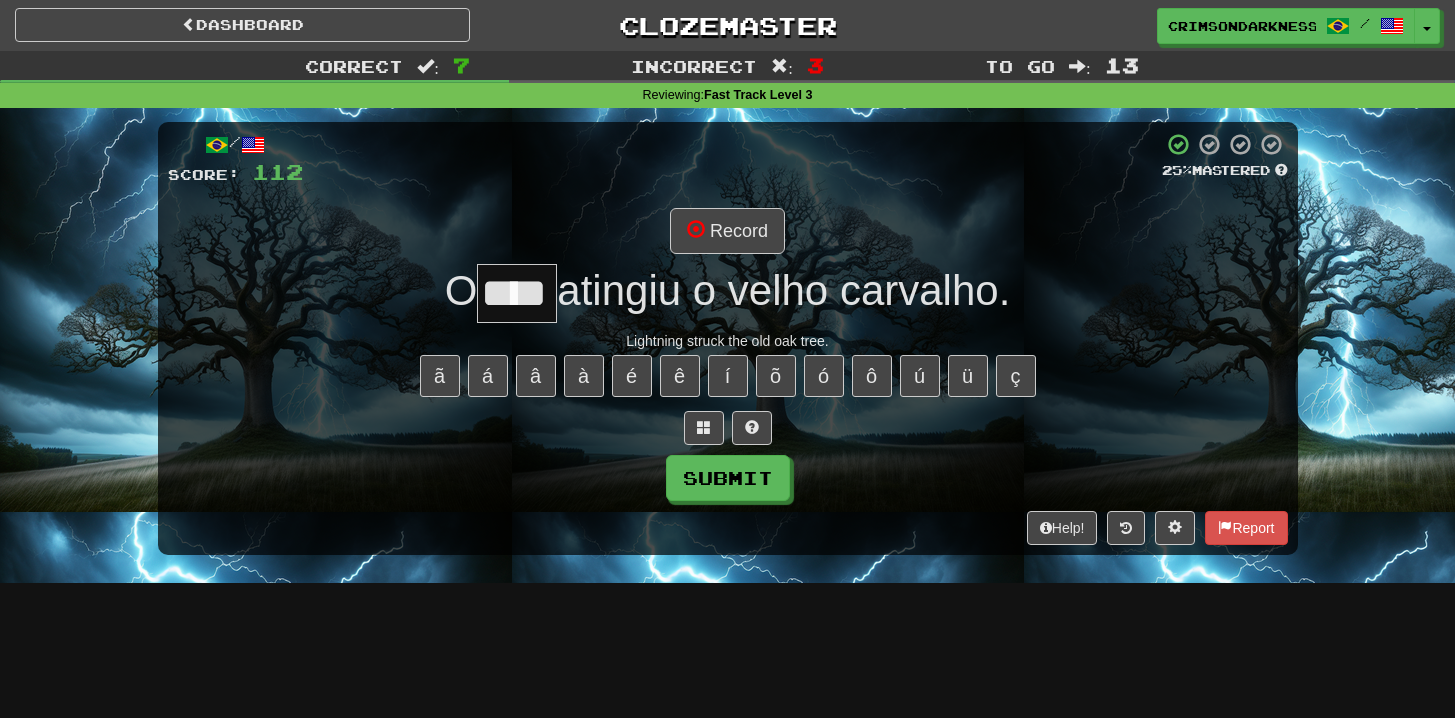 type on "****" 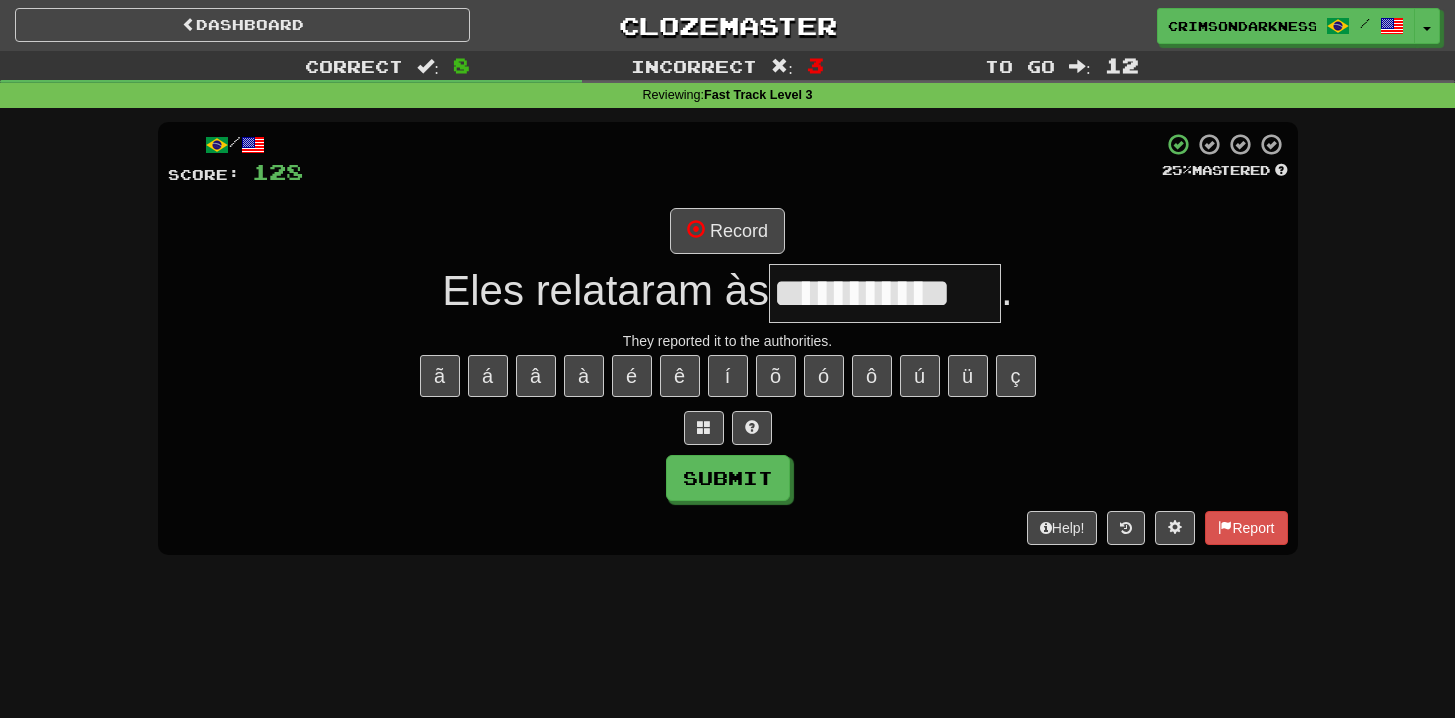 type on "**********" 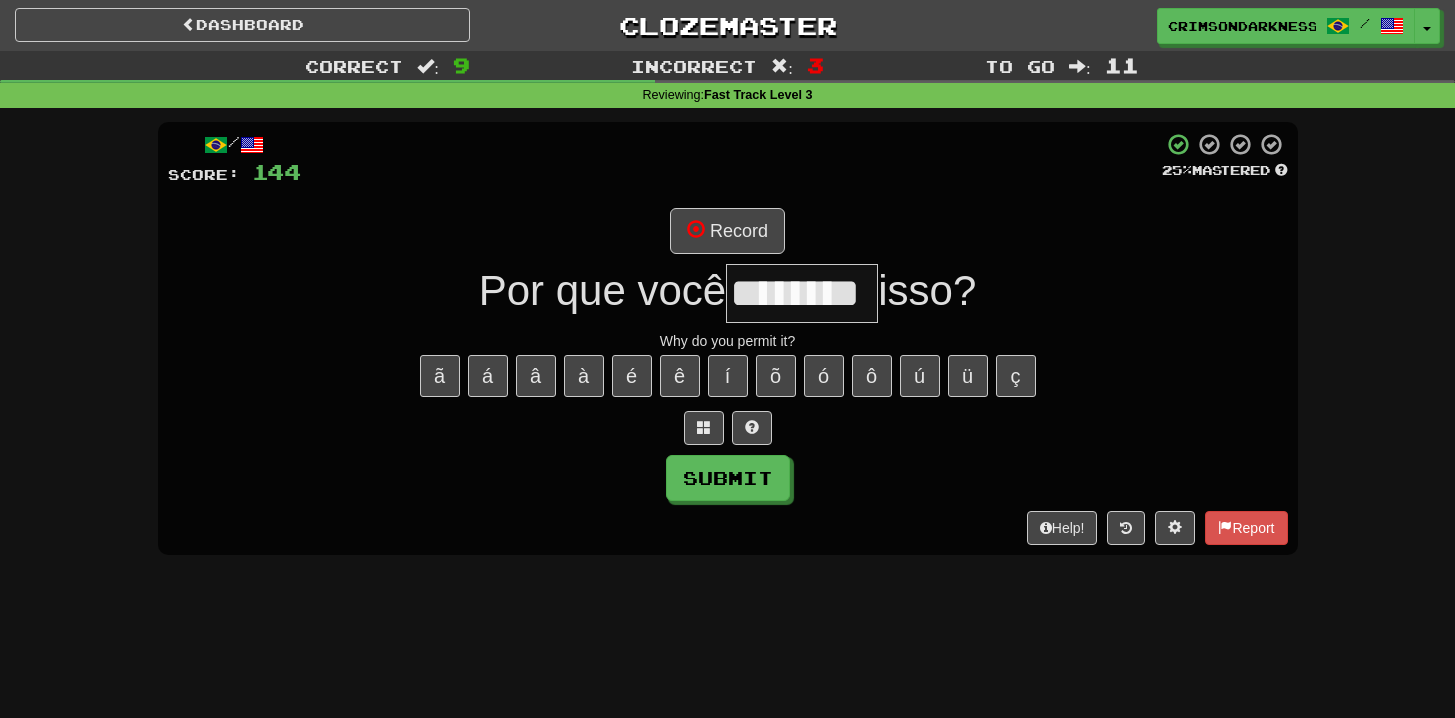 scroll, scrollTop: 0, scrollLeft: 8, axis: horizontal 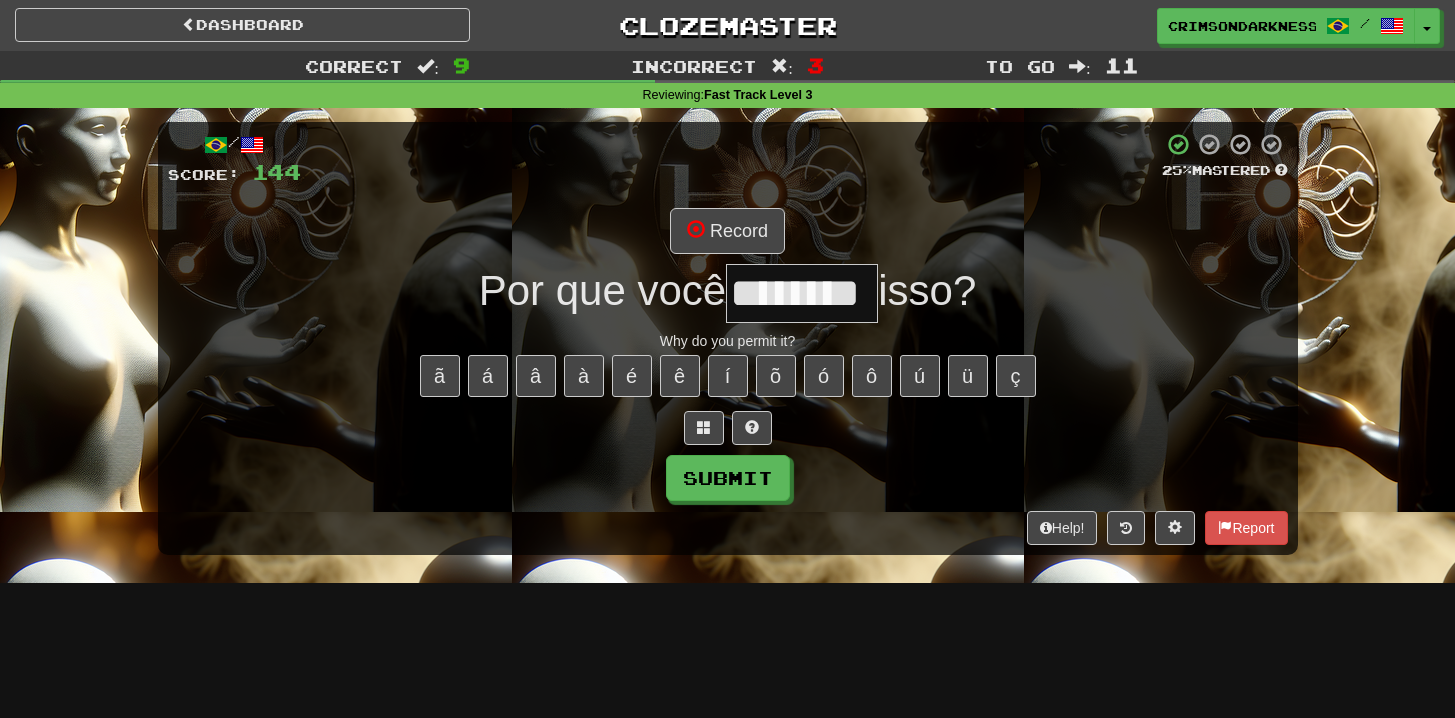 type on "*******" 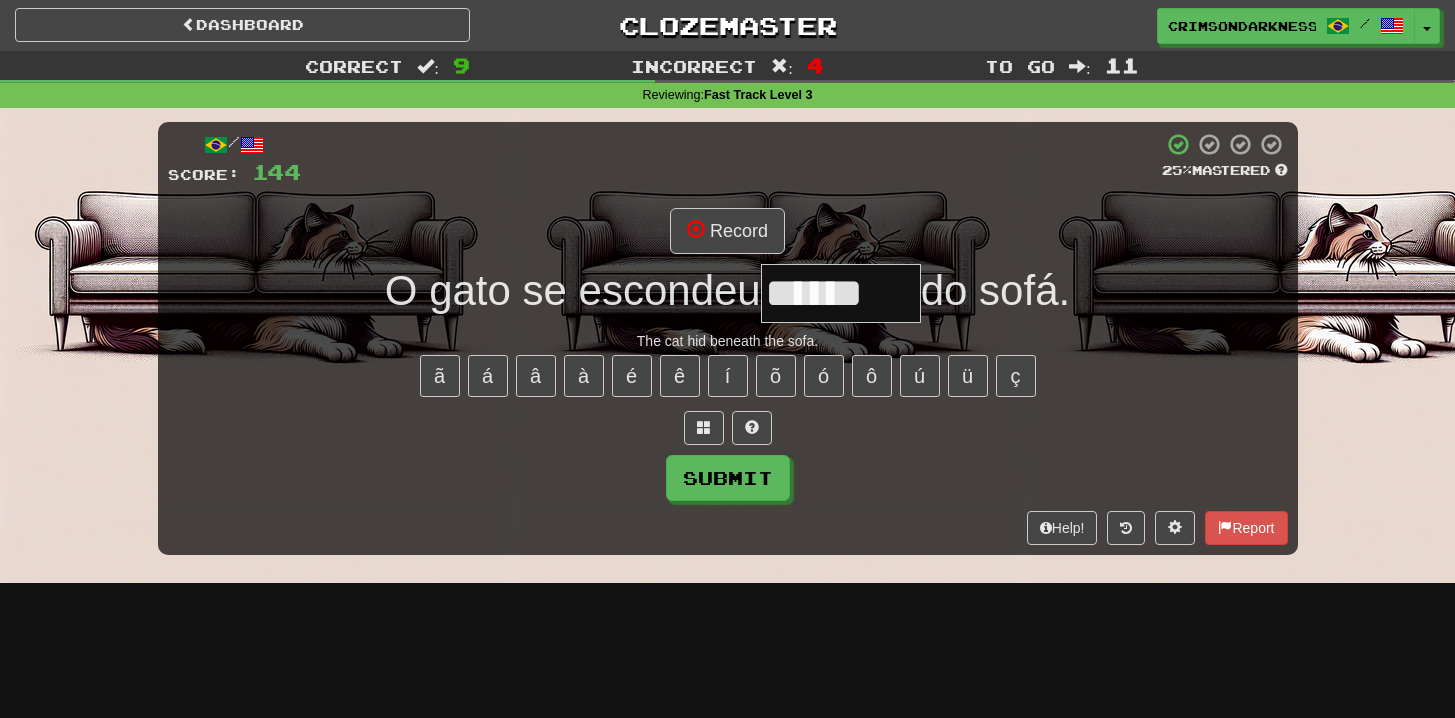 scroll, scrollTop: 0, scrollLeft: 0, axis: both 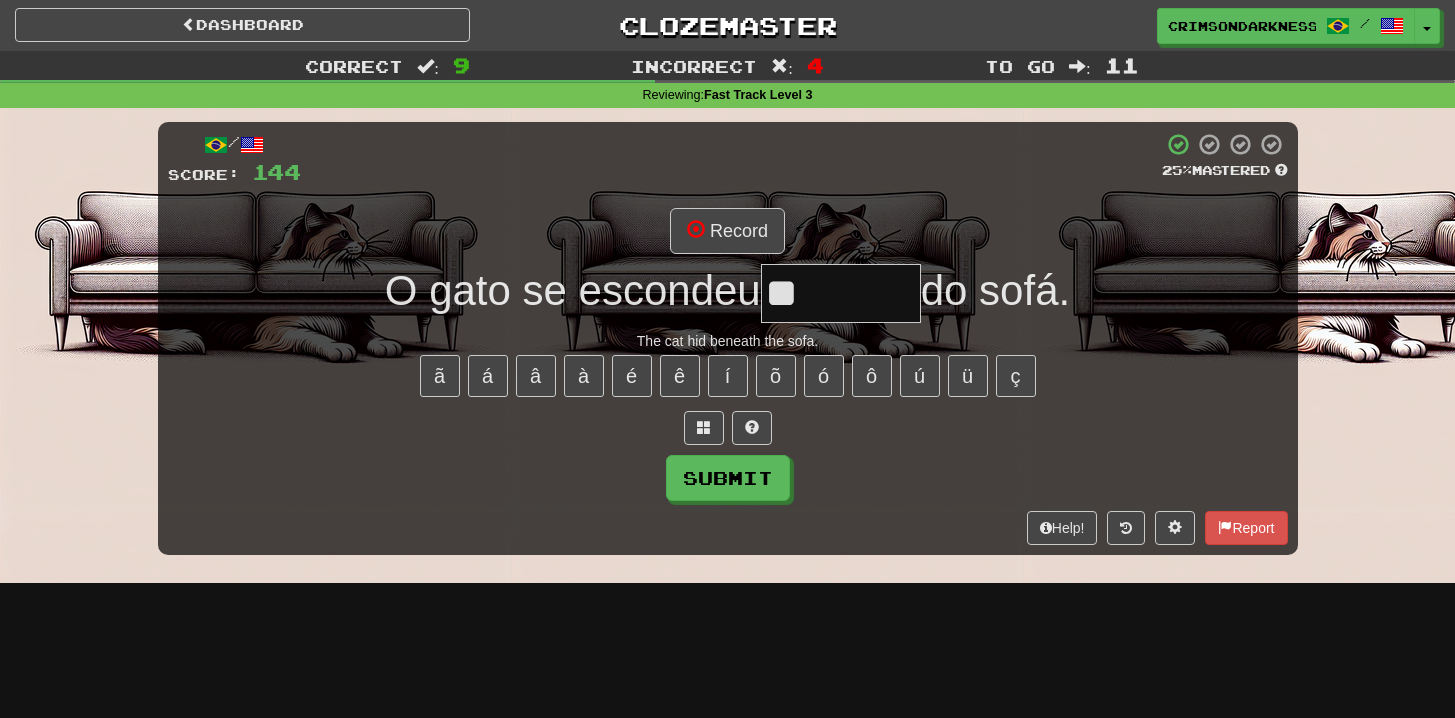 type on "*" 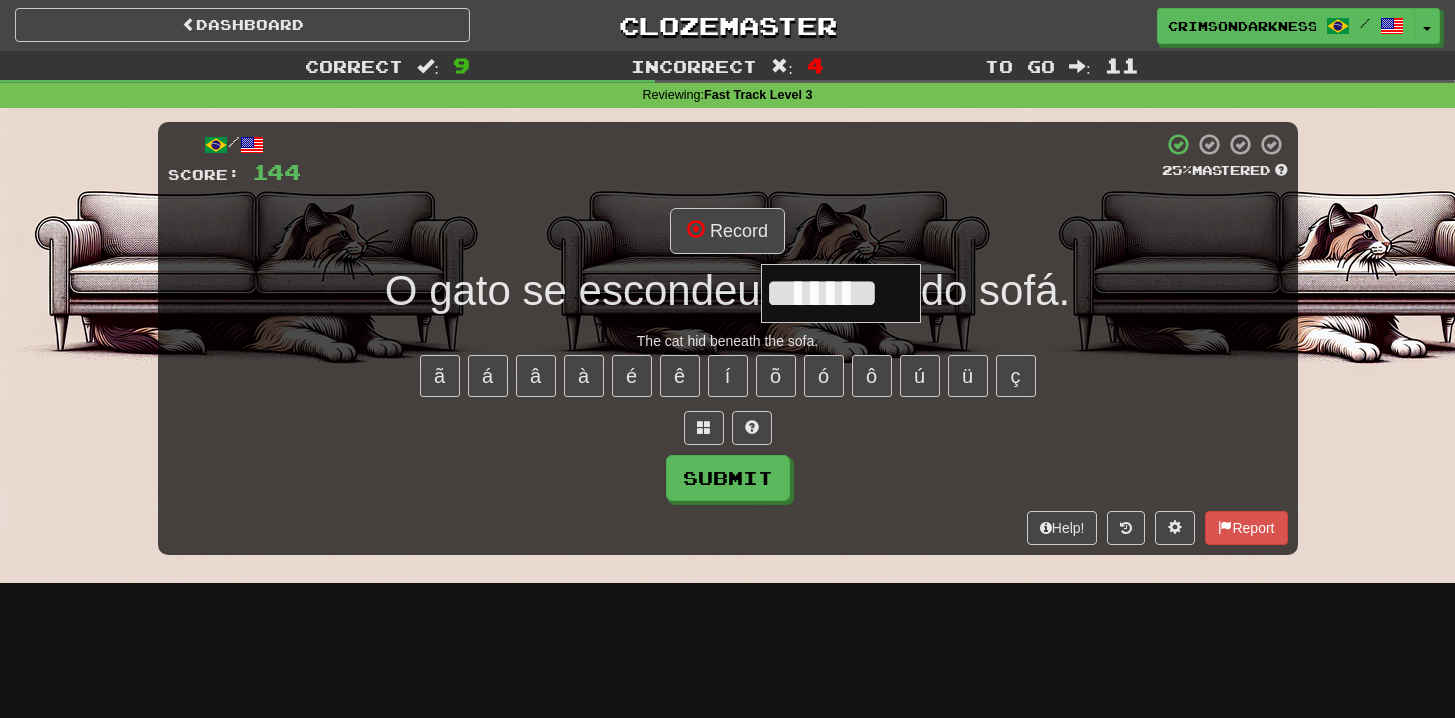 type on "*******" 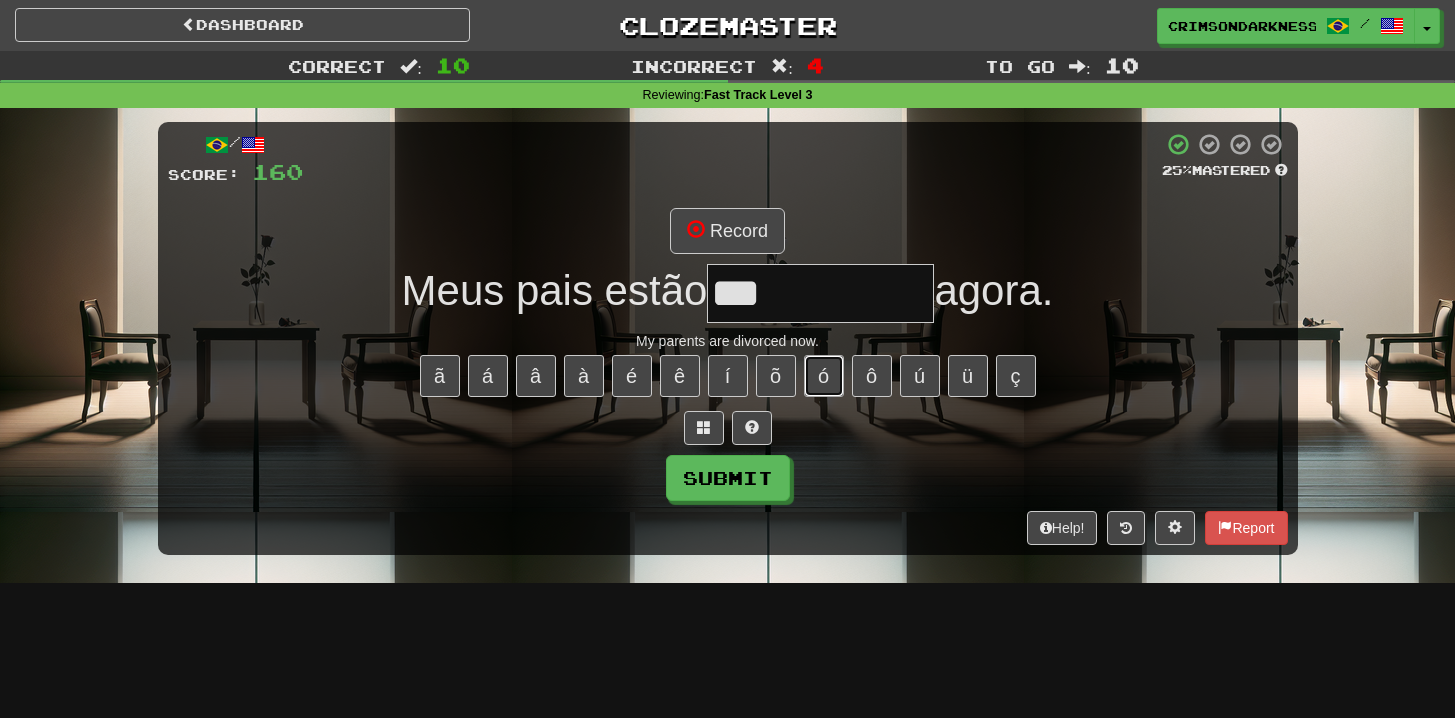 click on "ó" at bounding box center [824, 376] 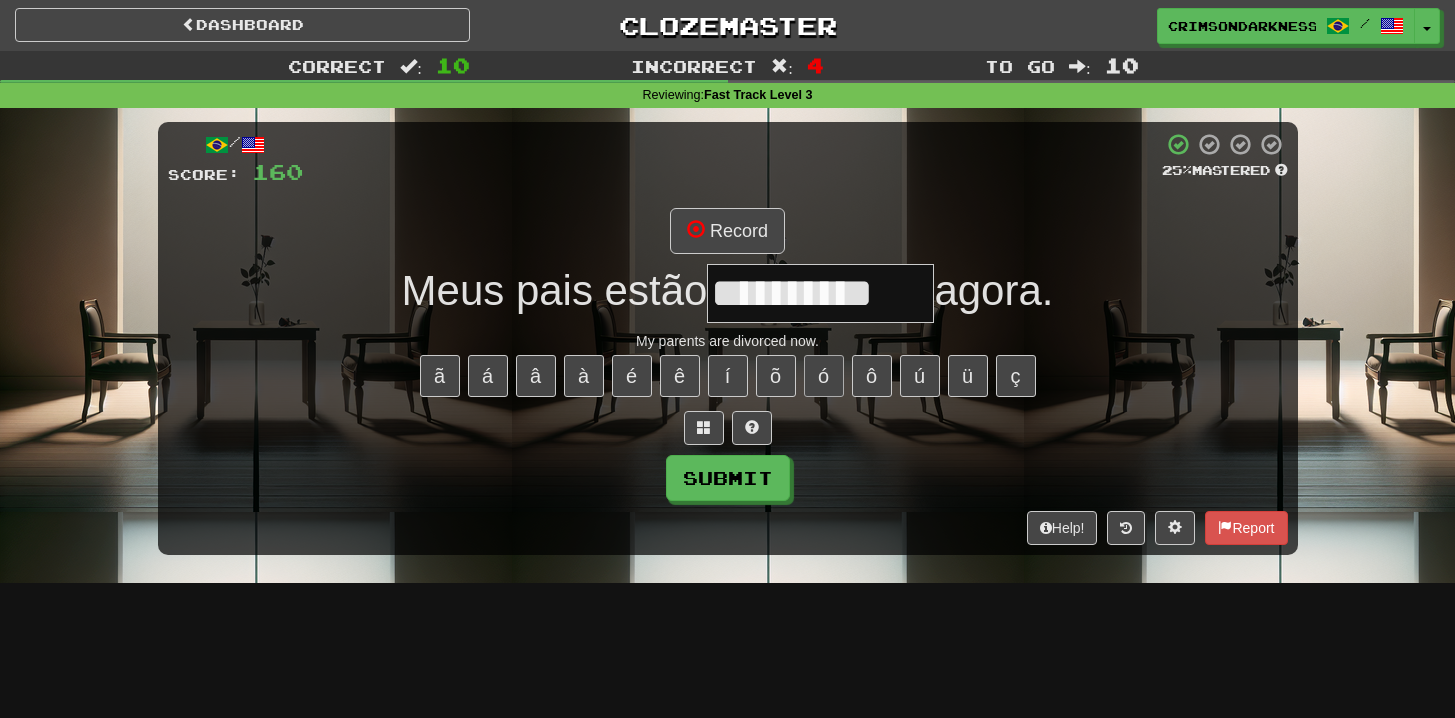 type on "**********" 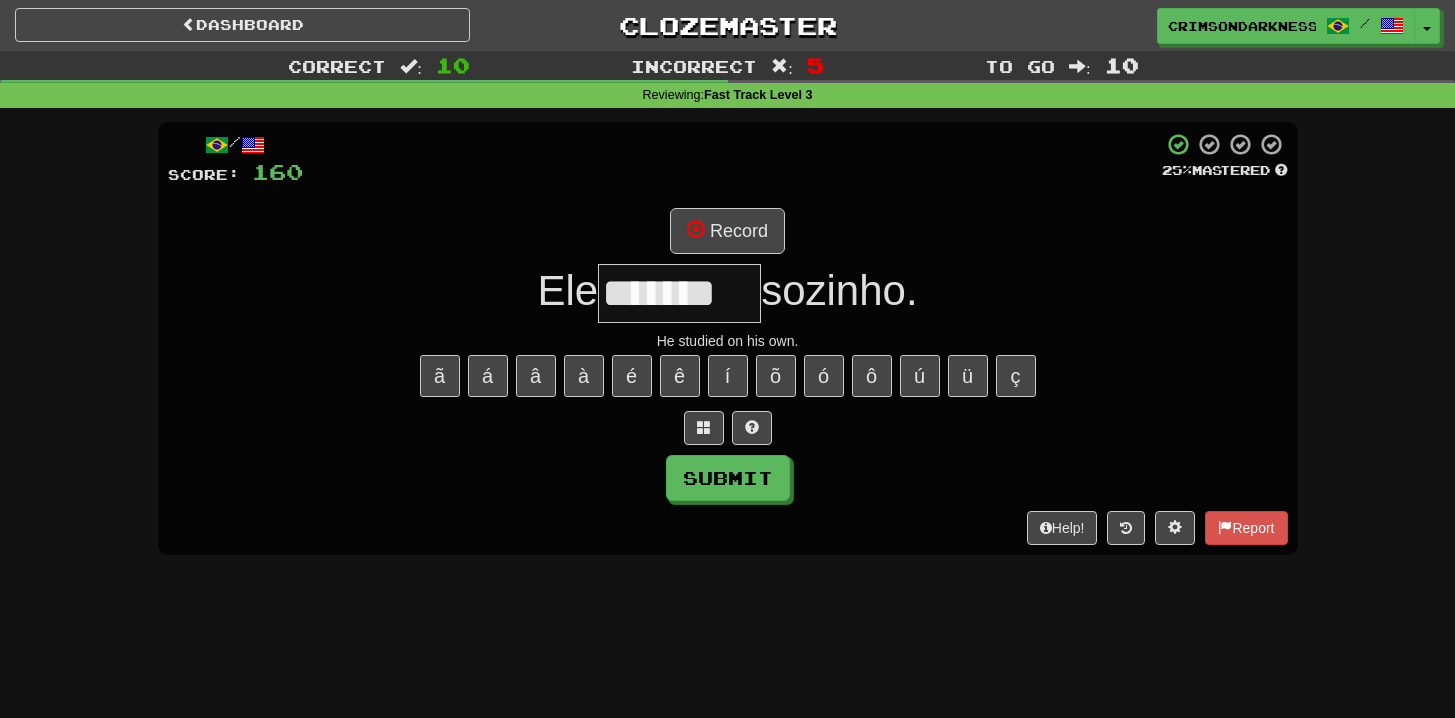 type on "*******" 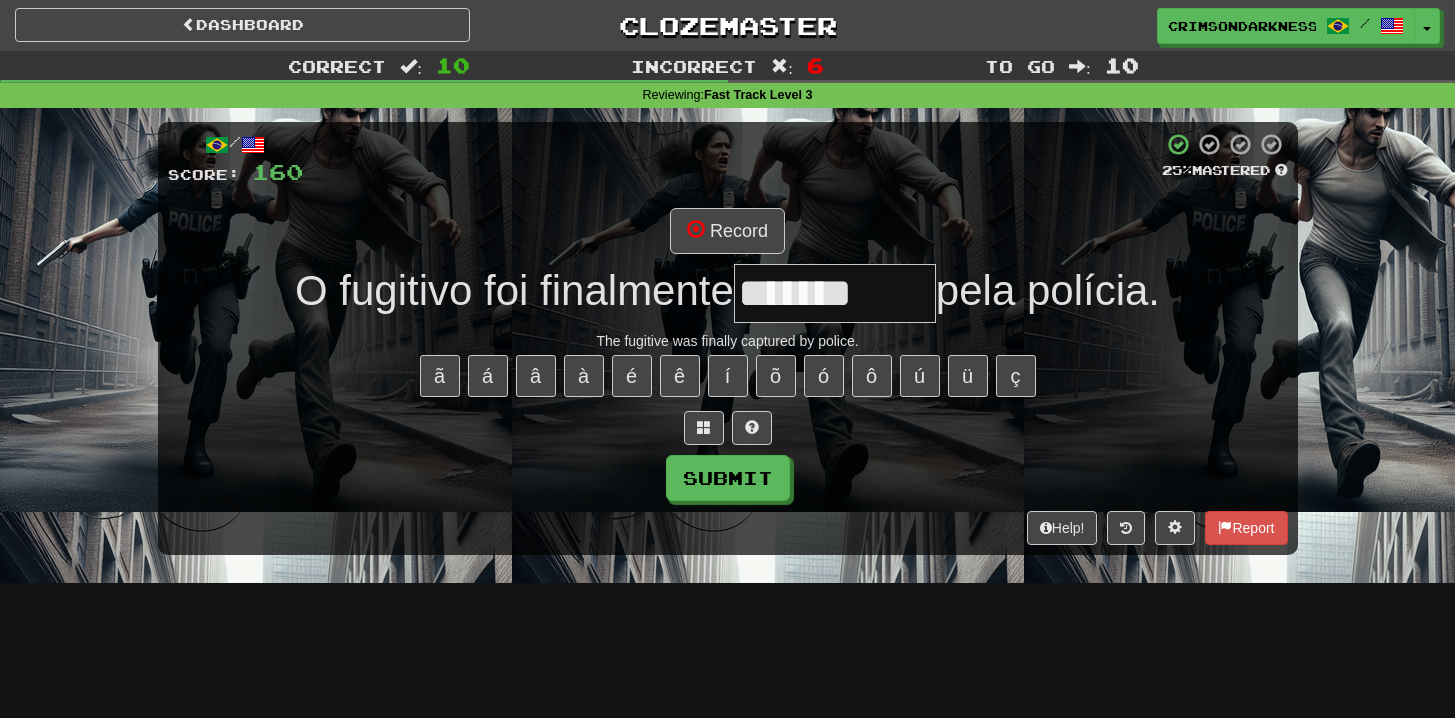 type on "*********" 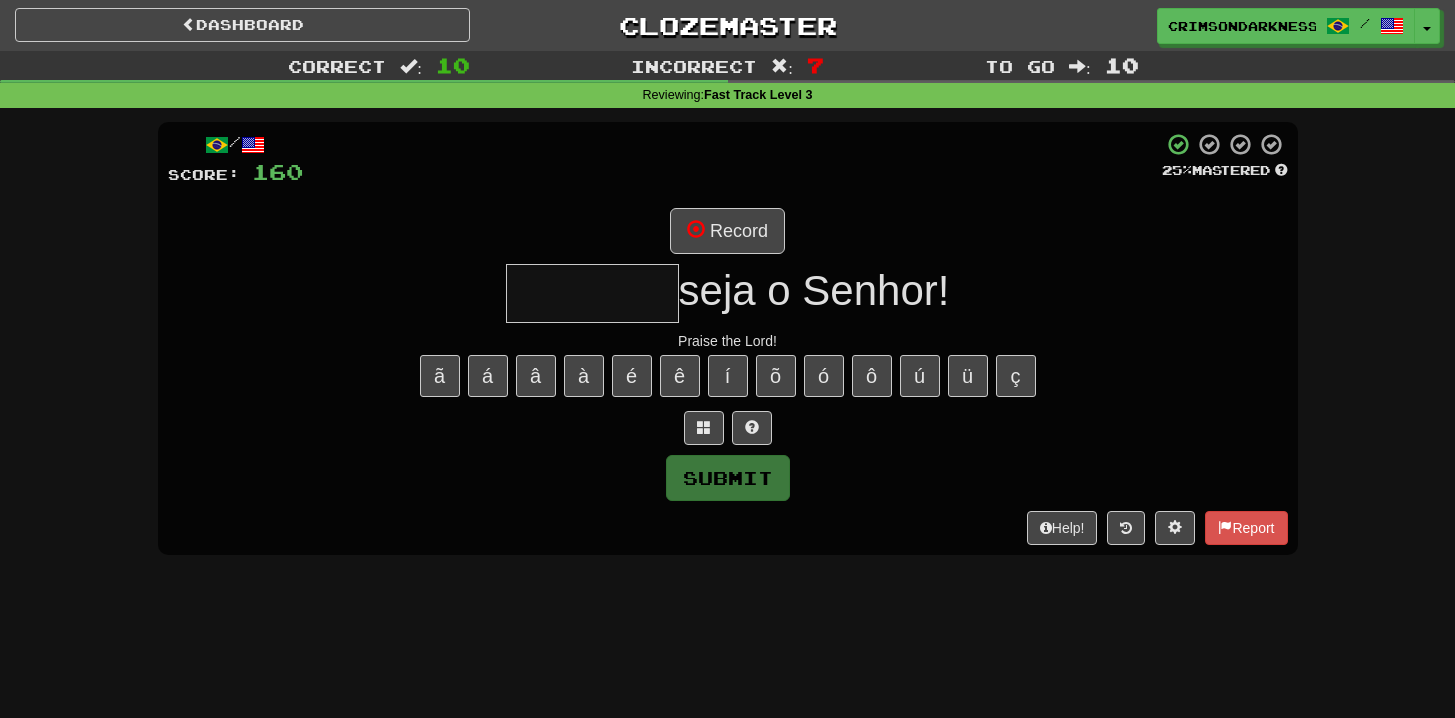 type on "*******" 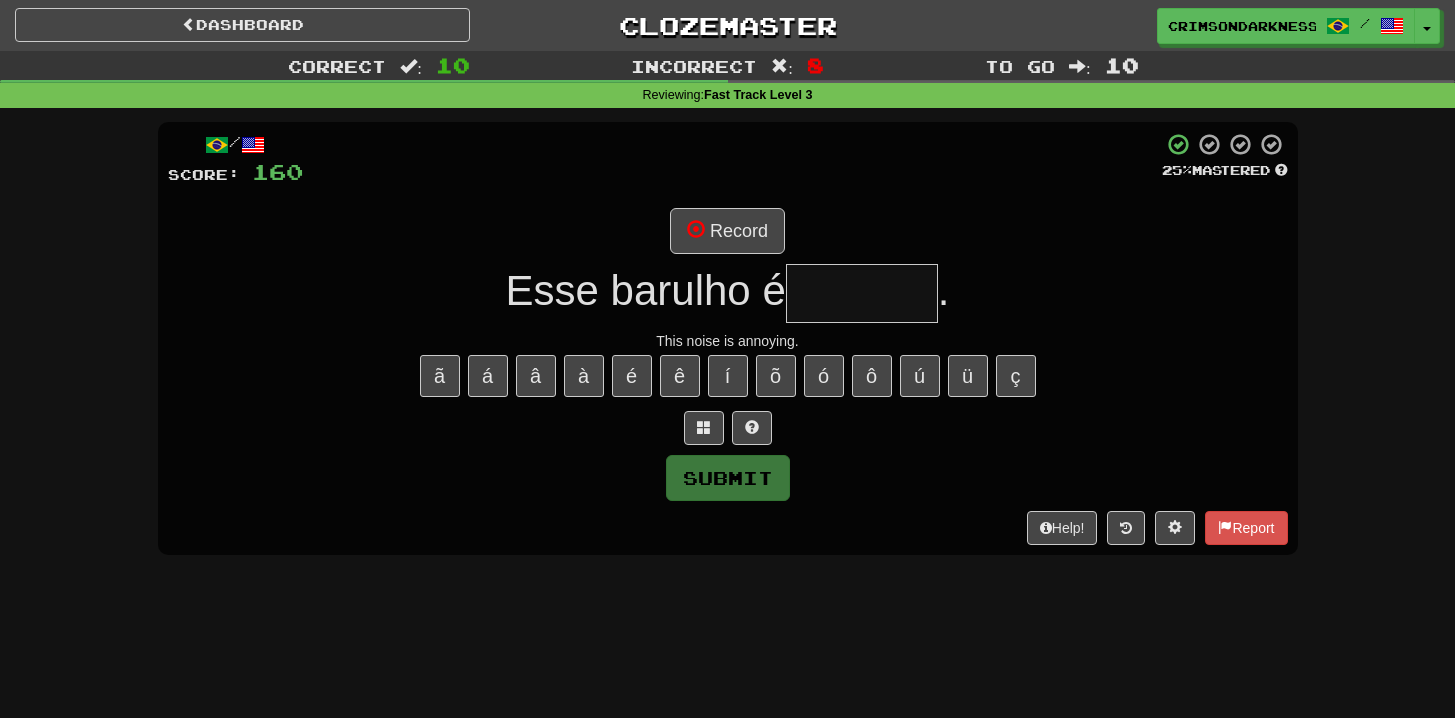 type on "*********" 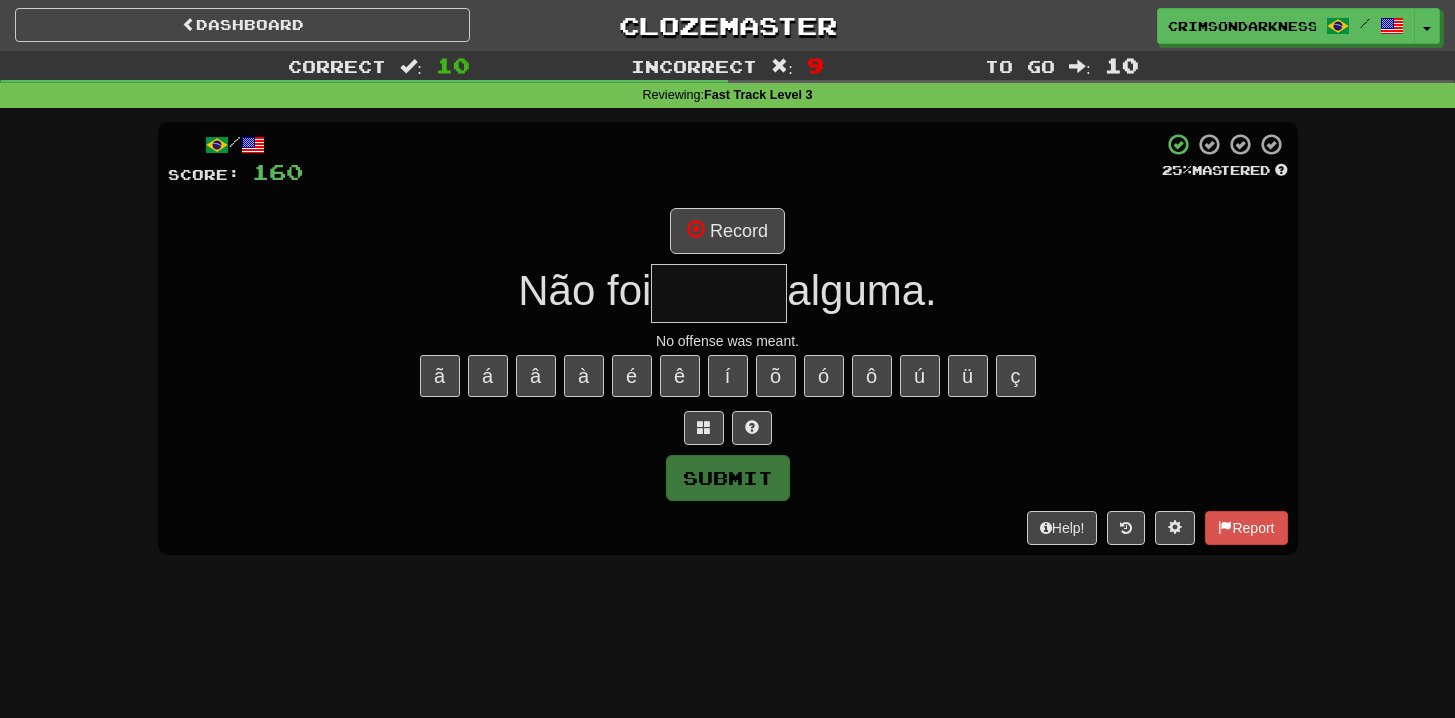 type on "******" 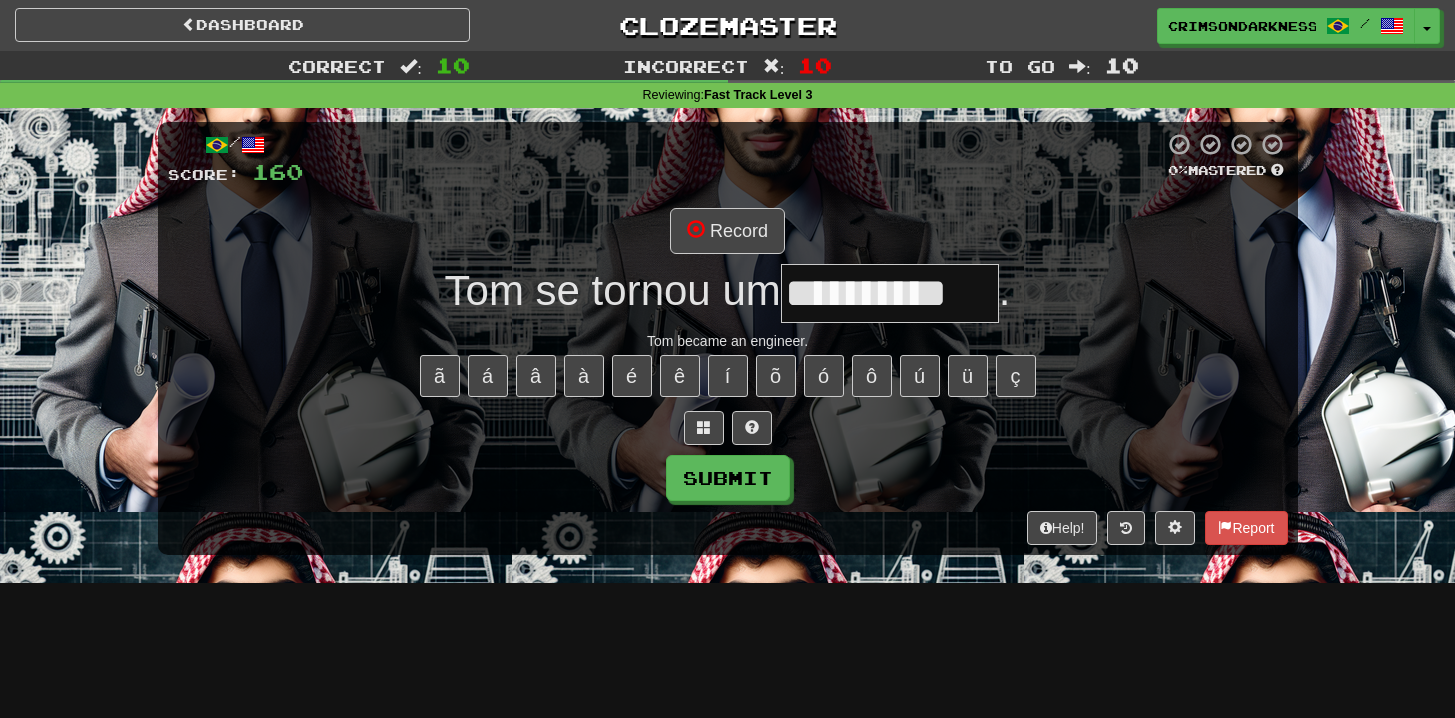 type on "**********" 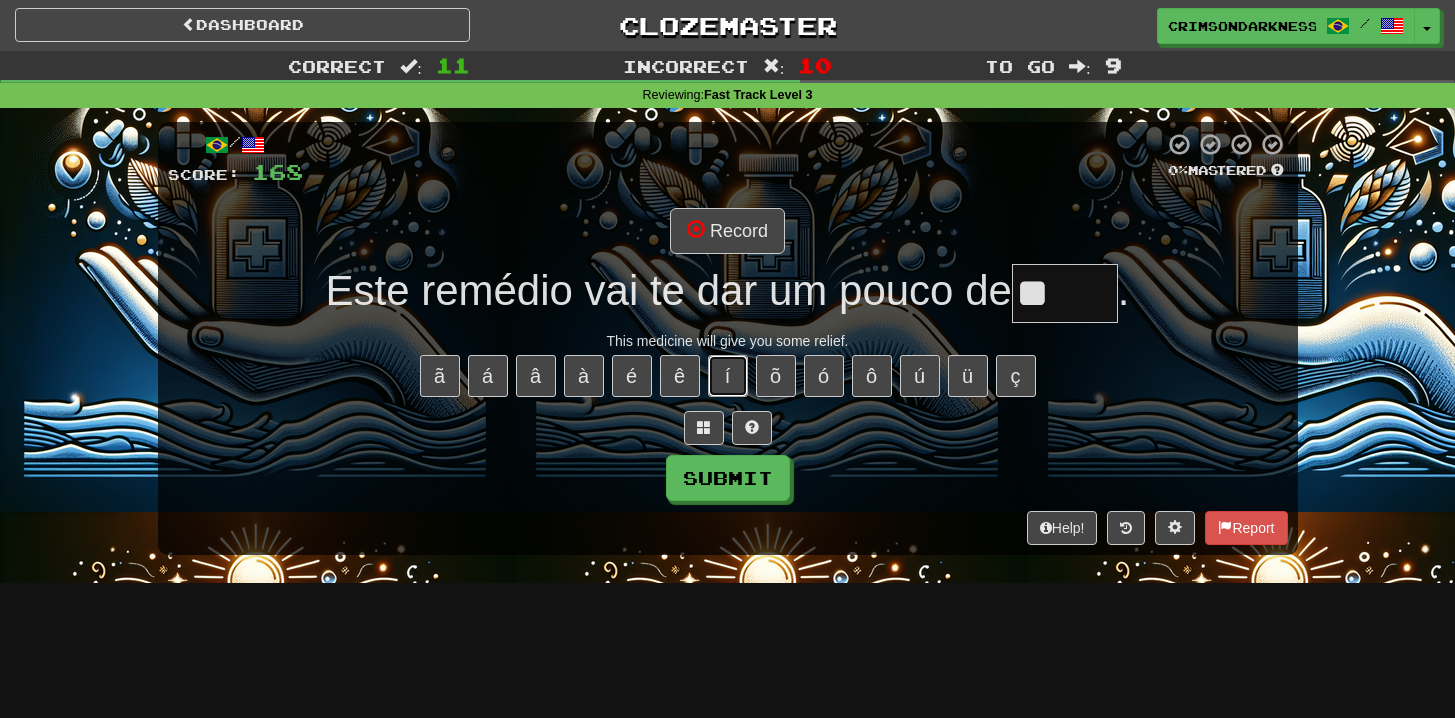 click on "í" at bounding box center (728, 376) 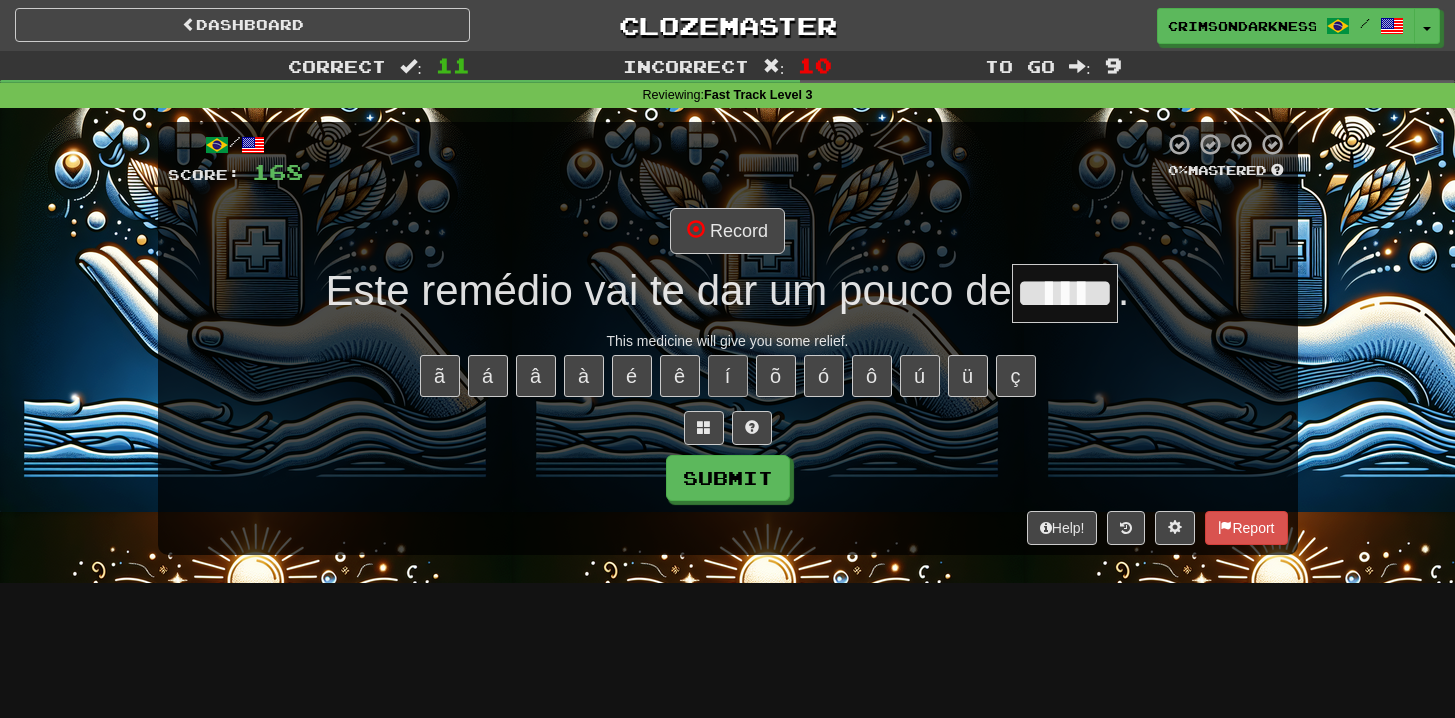 type on "******" 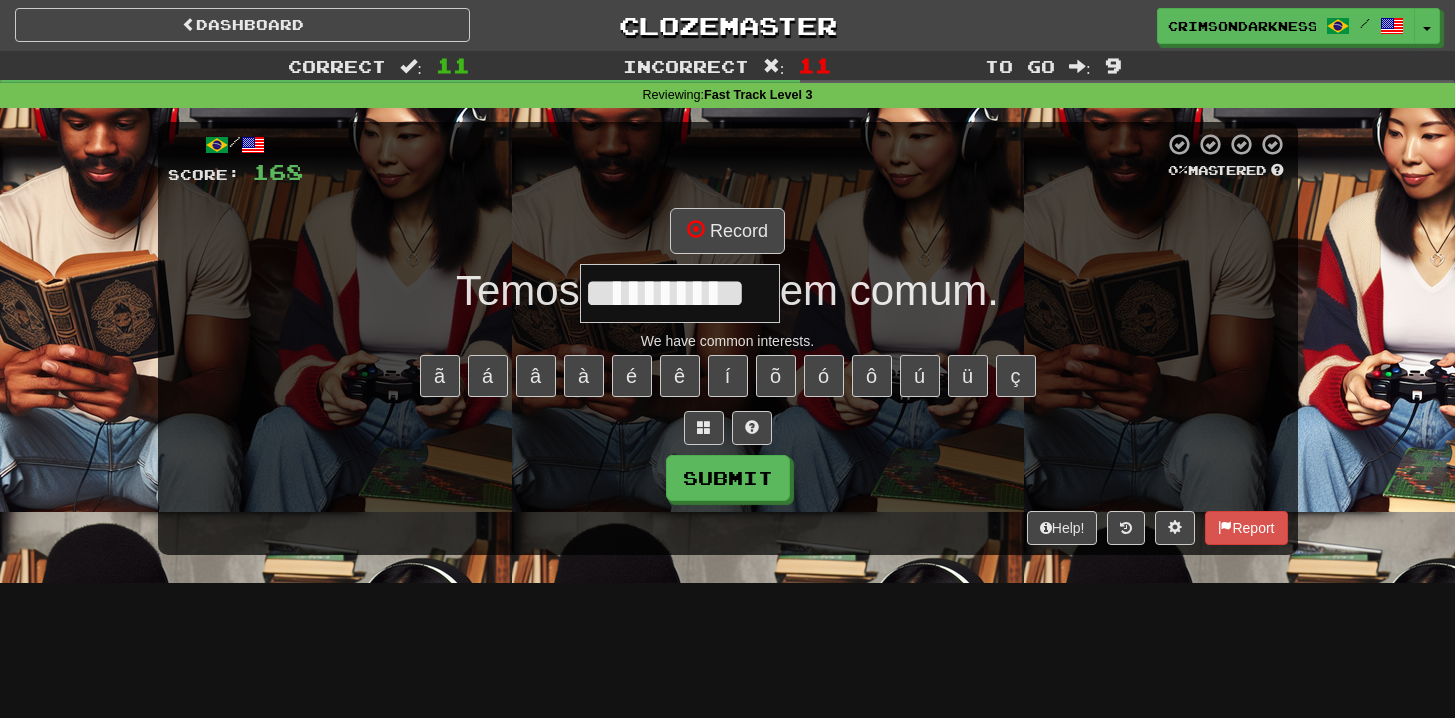 type on "**********" 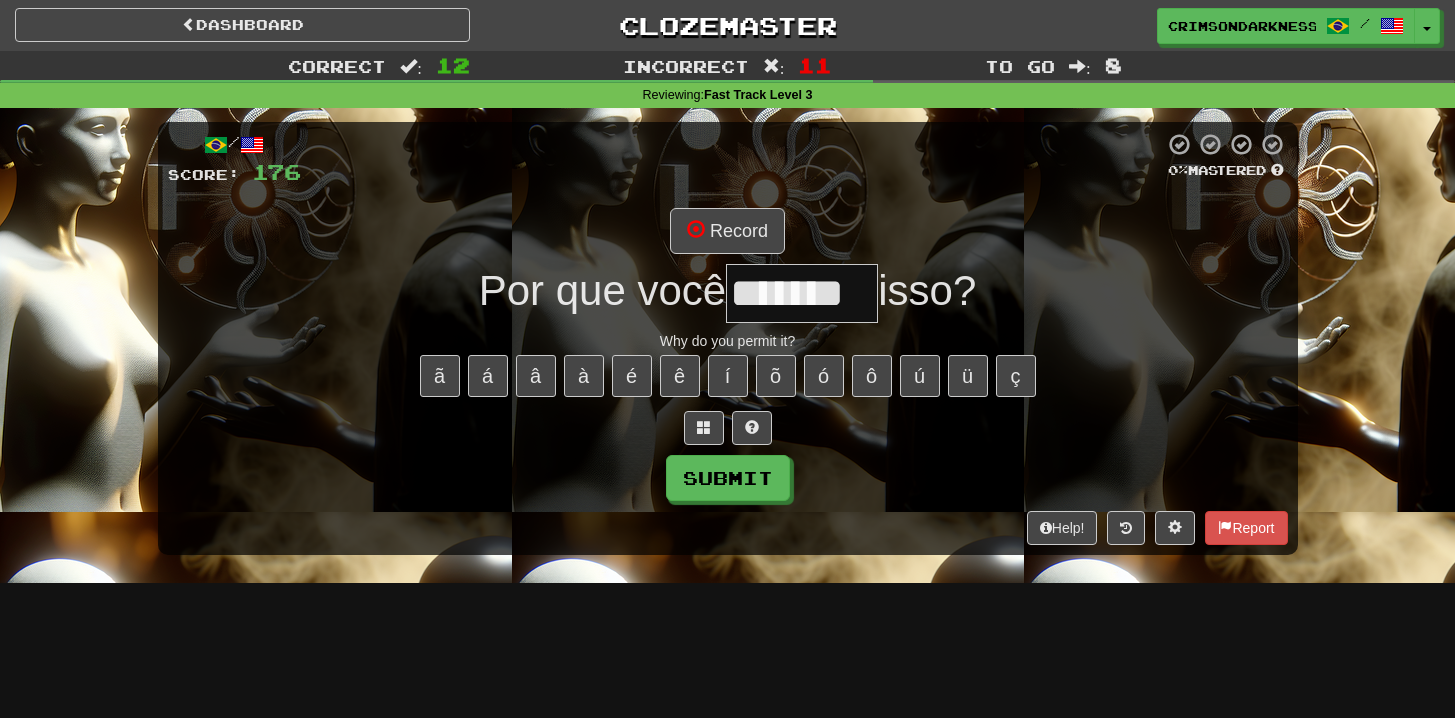scroll, scrollTop: 0, scrollLeft: 0, axis: both 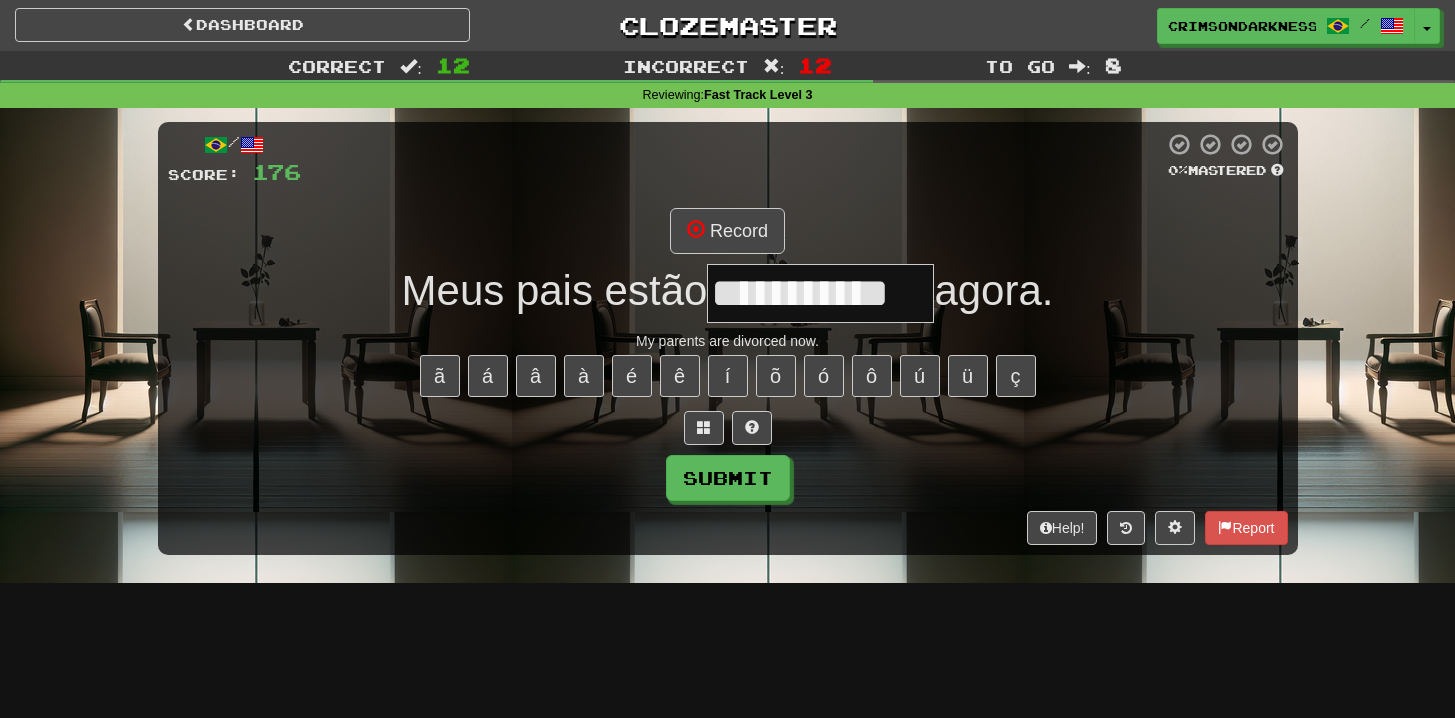 type on "**********" 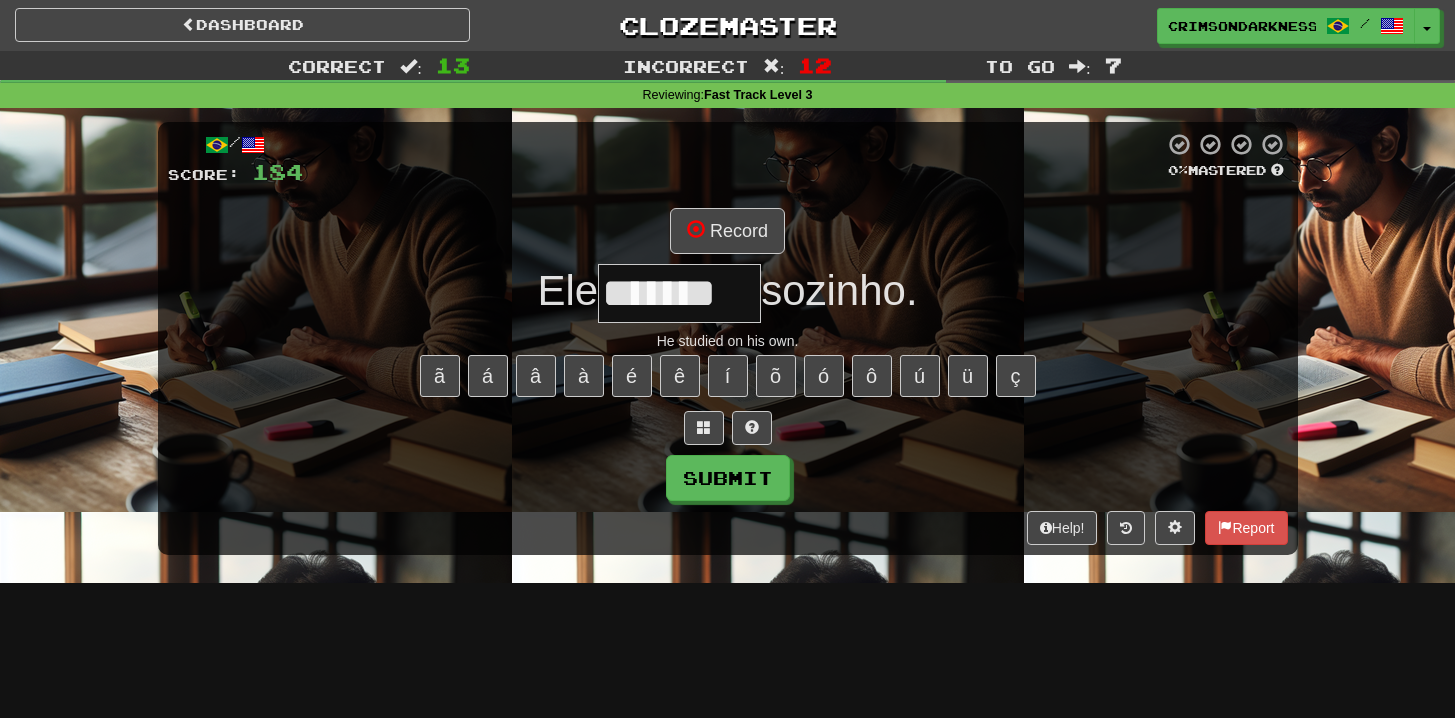 type on "*******" 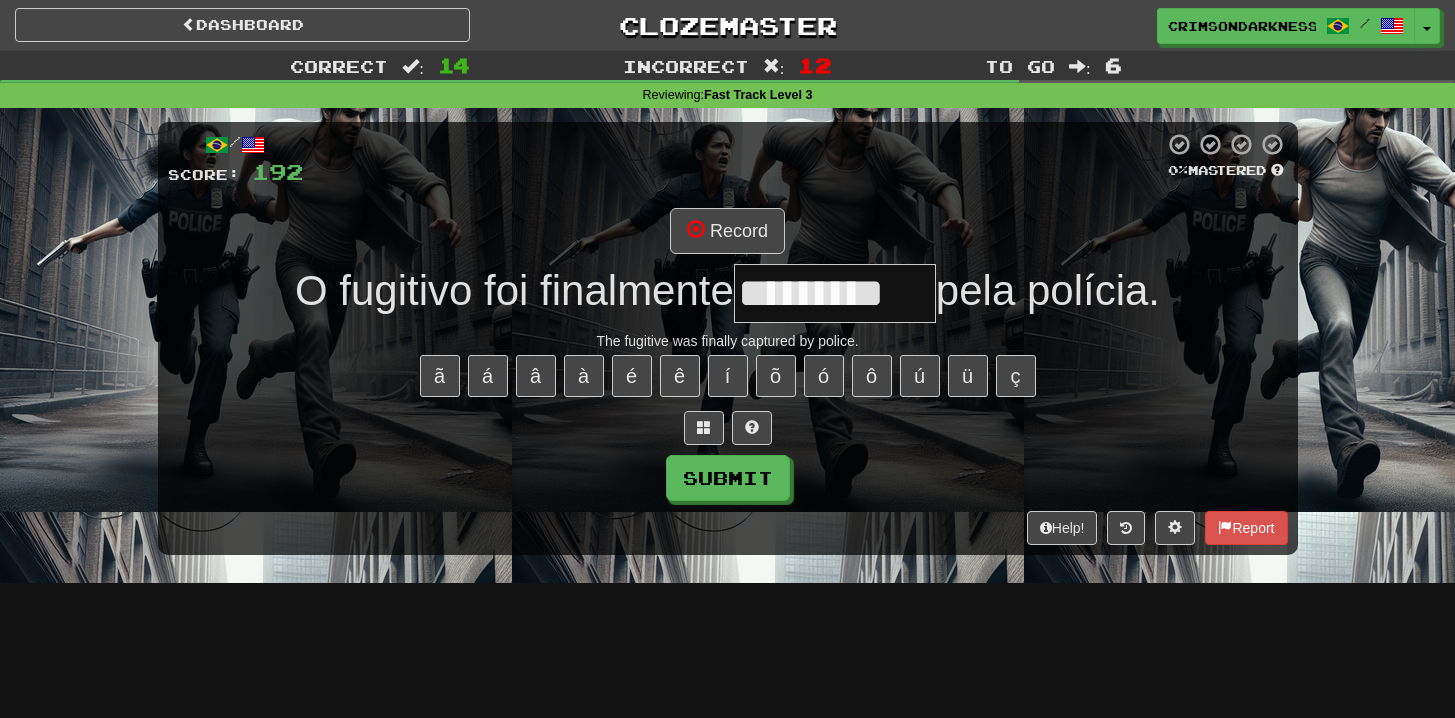 type on "*********" 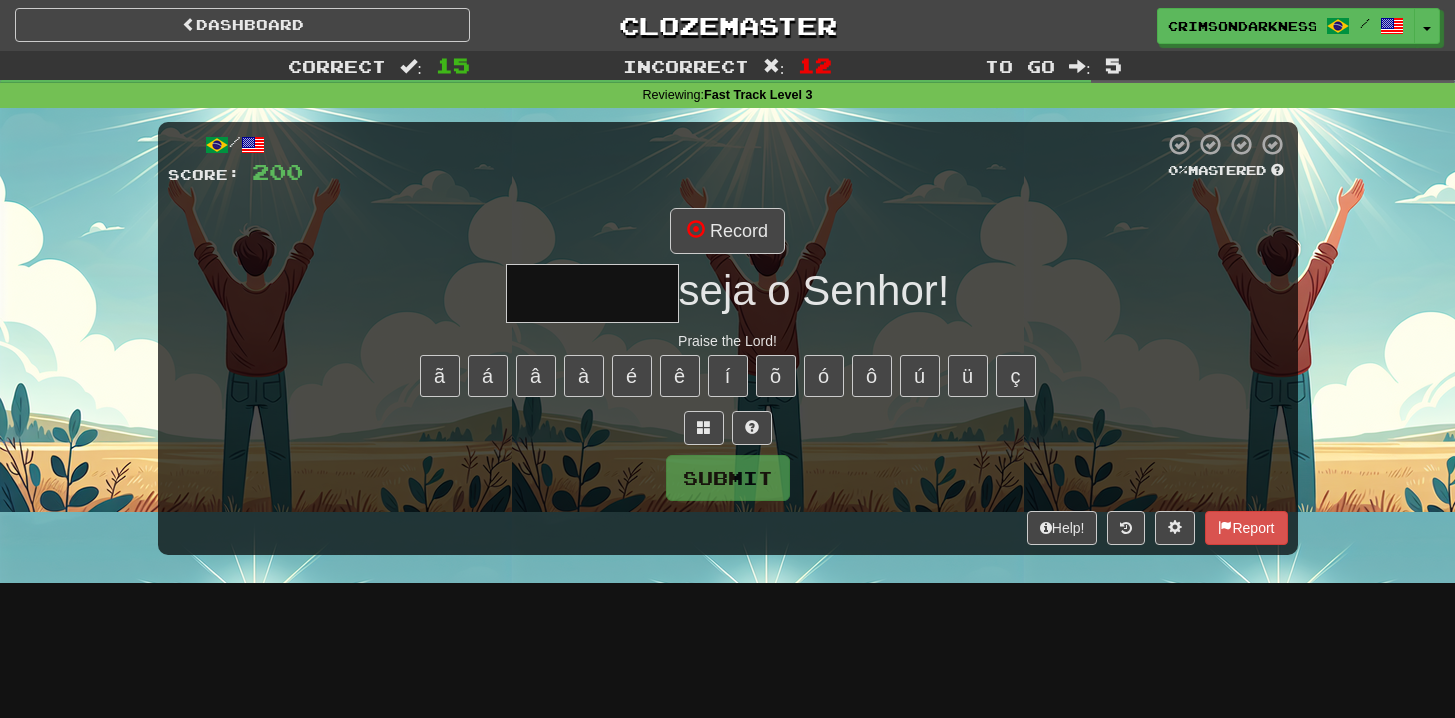 type on "*******" 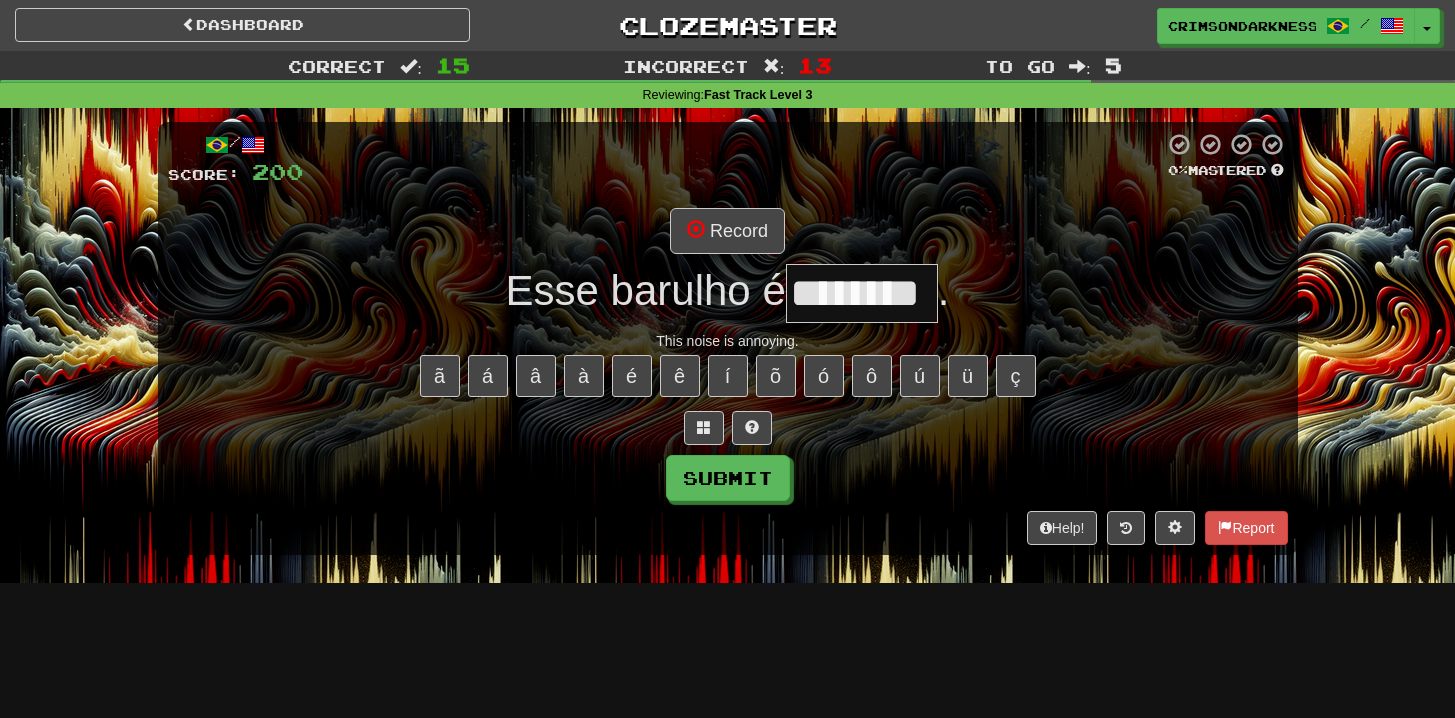 type on "*********" 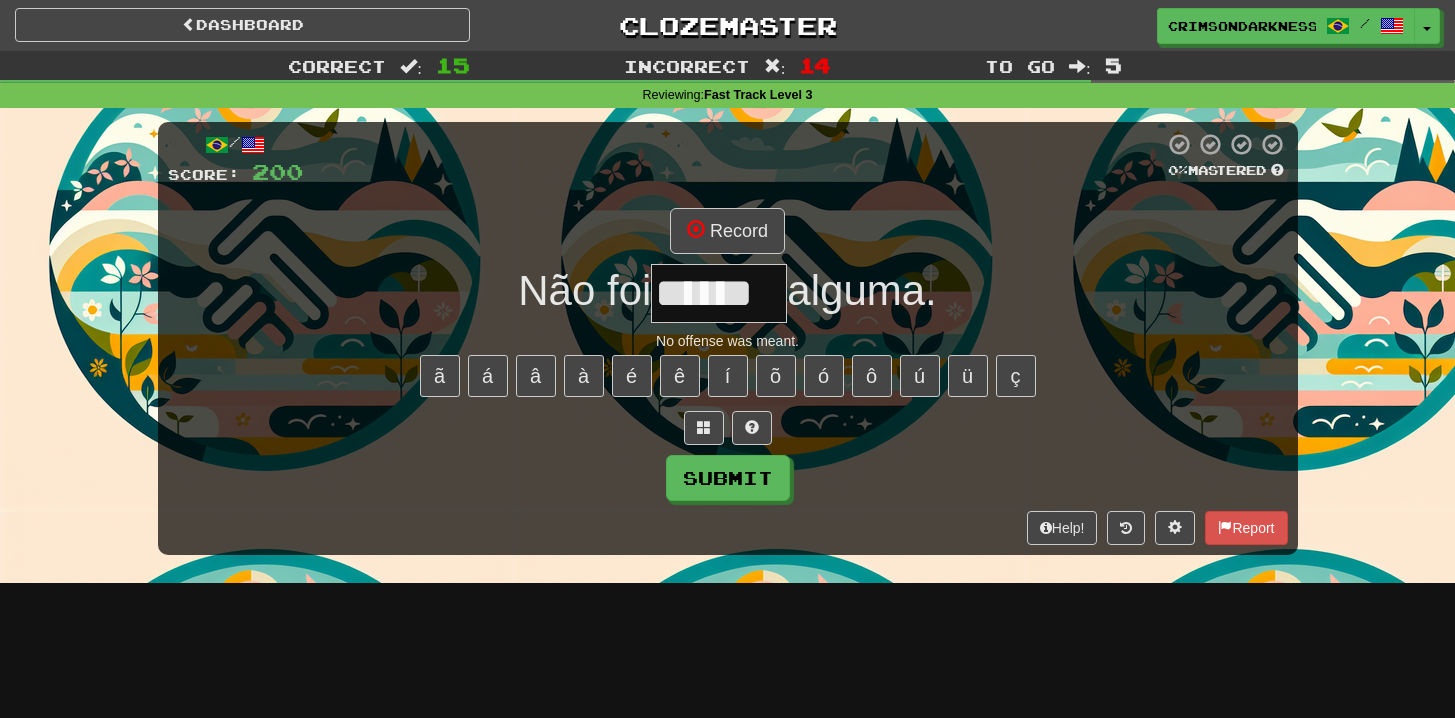 type on "******" 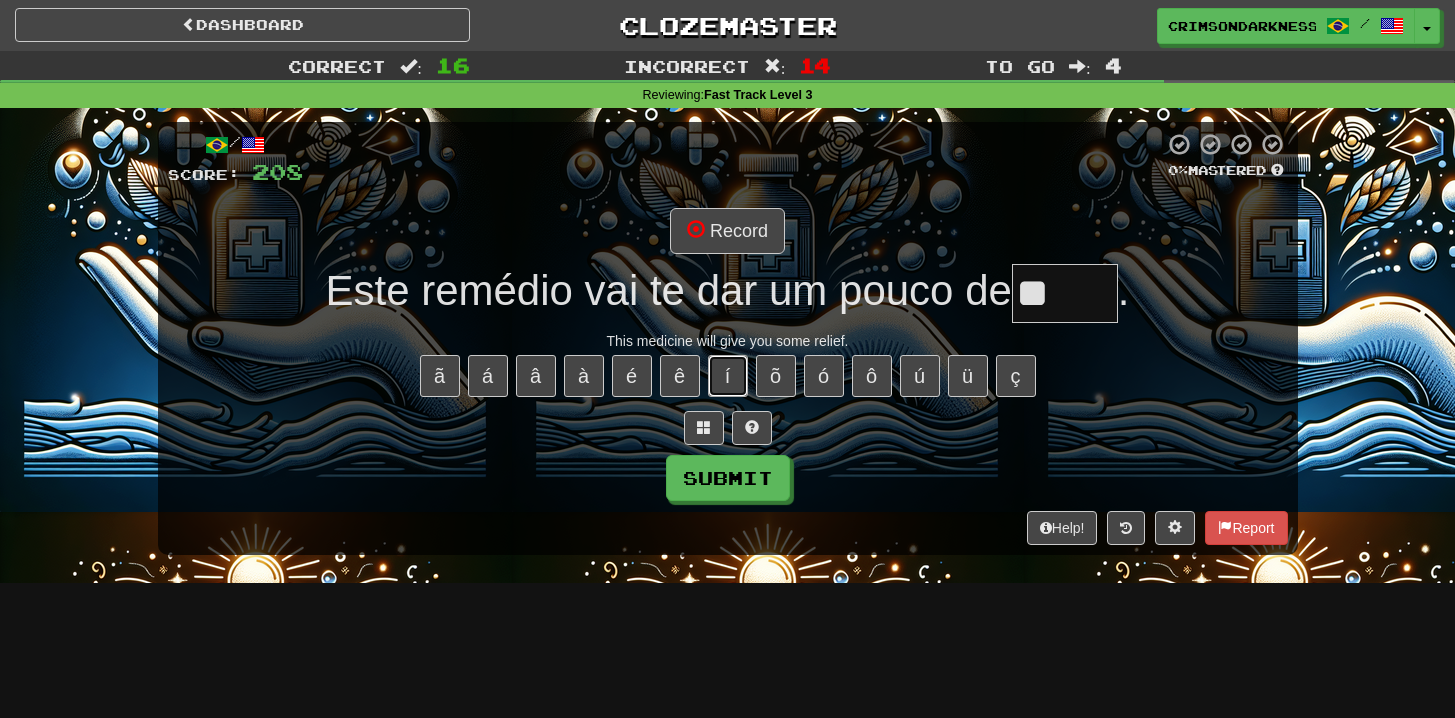 click on "í" at bounding box center [728, 376] 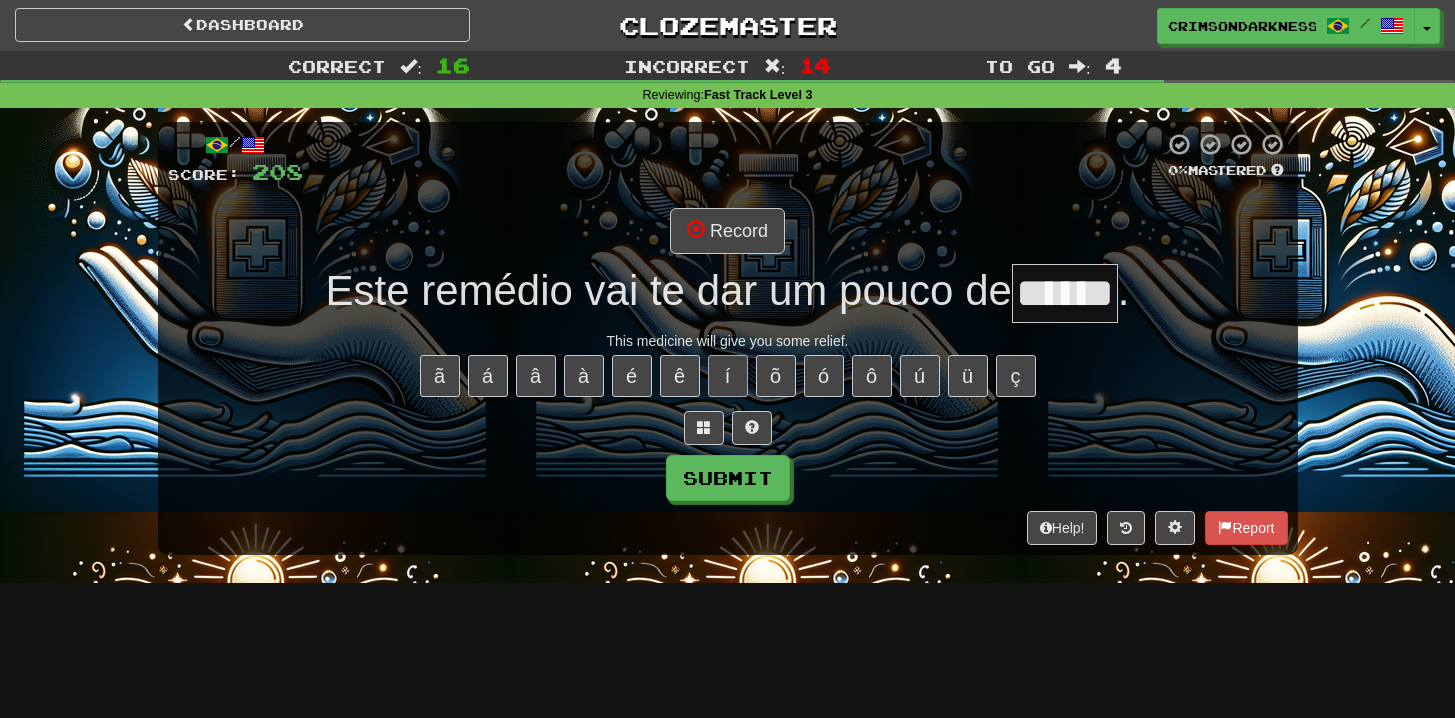 type on "******" 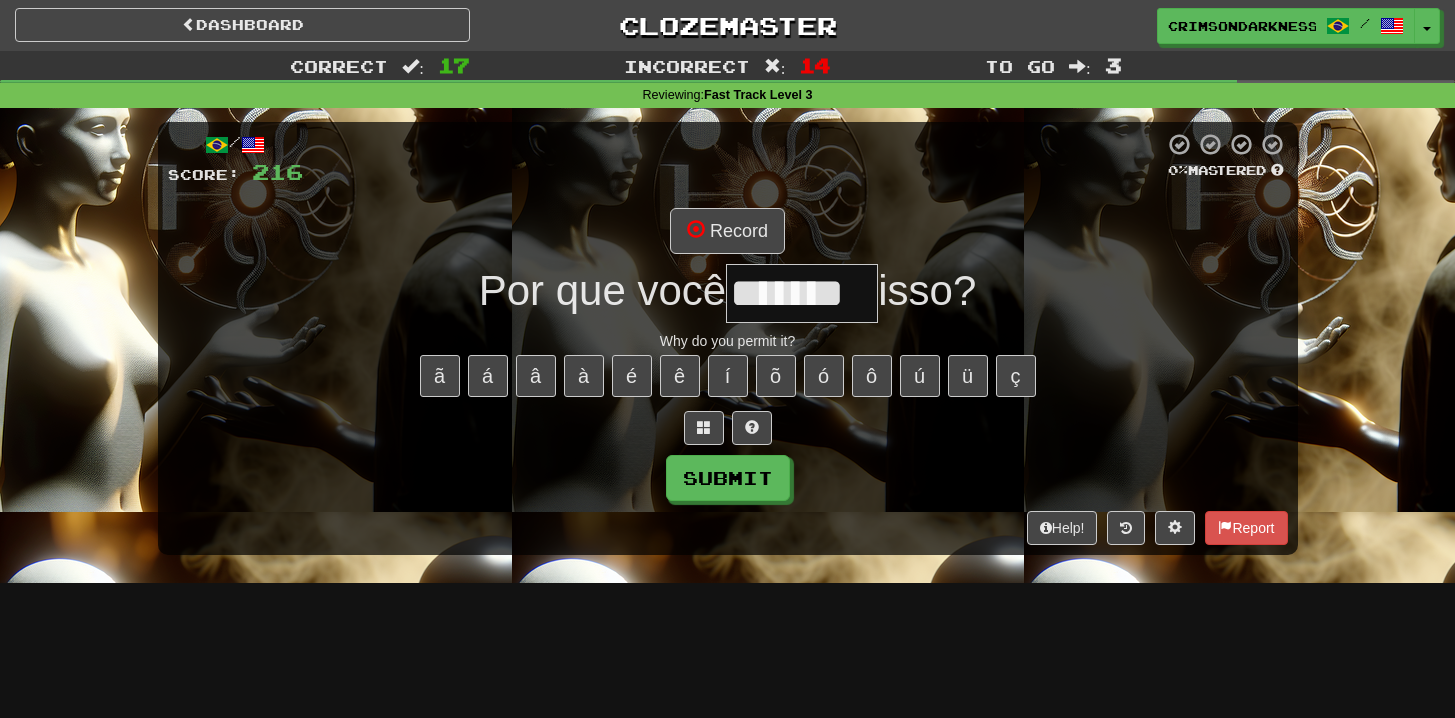 type on "*******" 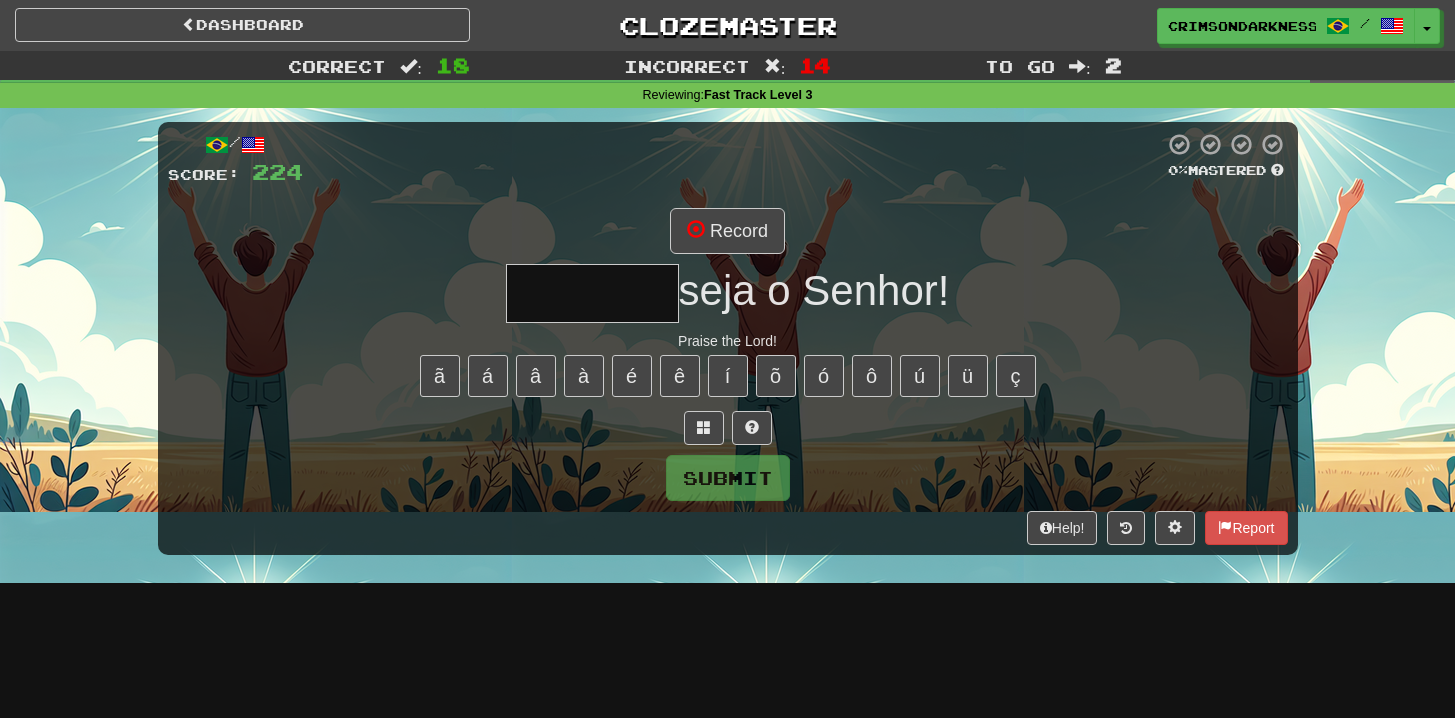 type on "*******" 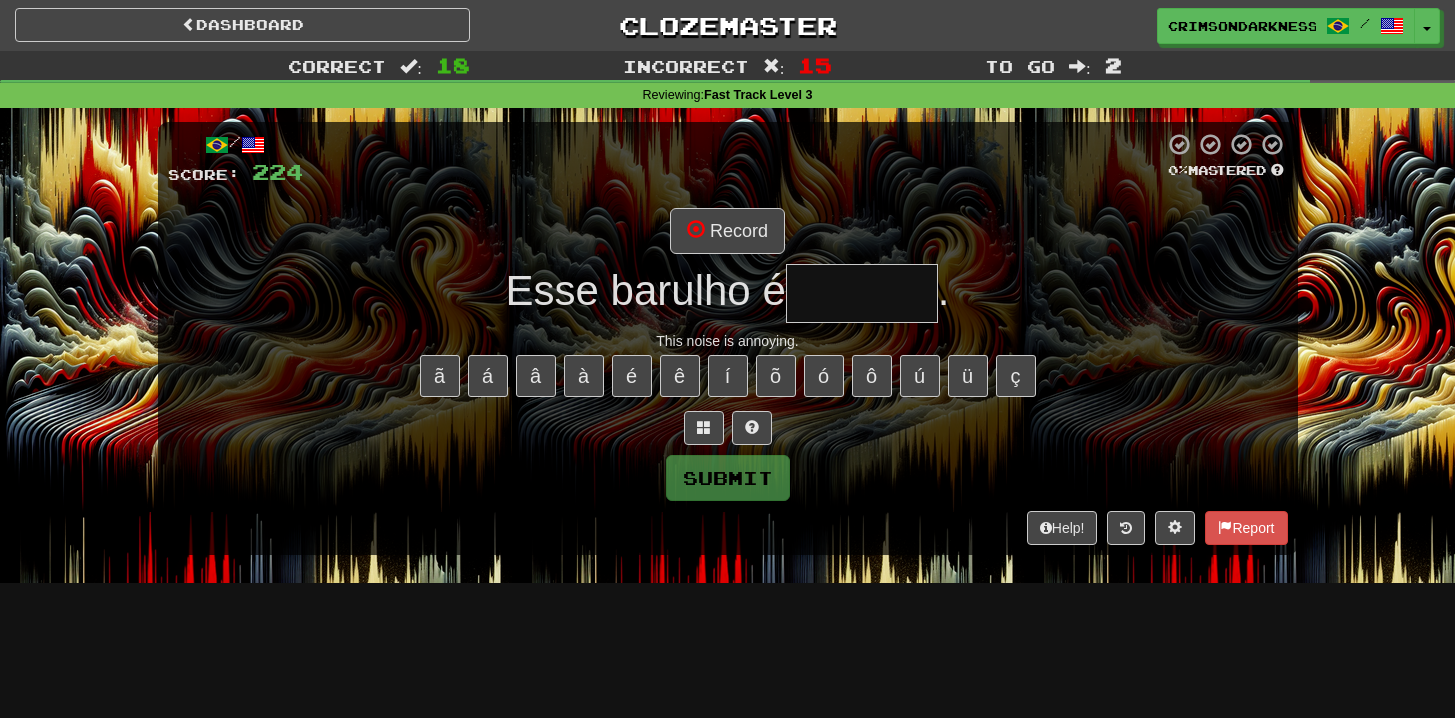 type on "*********" 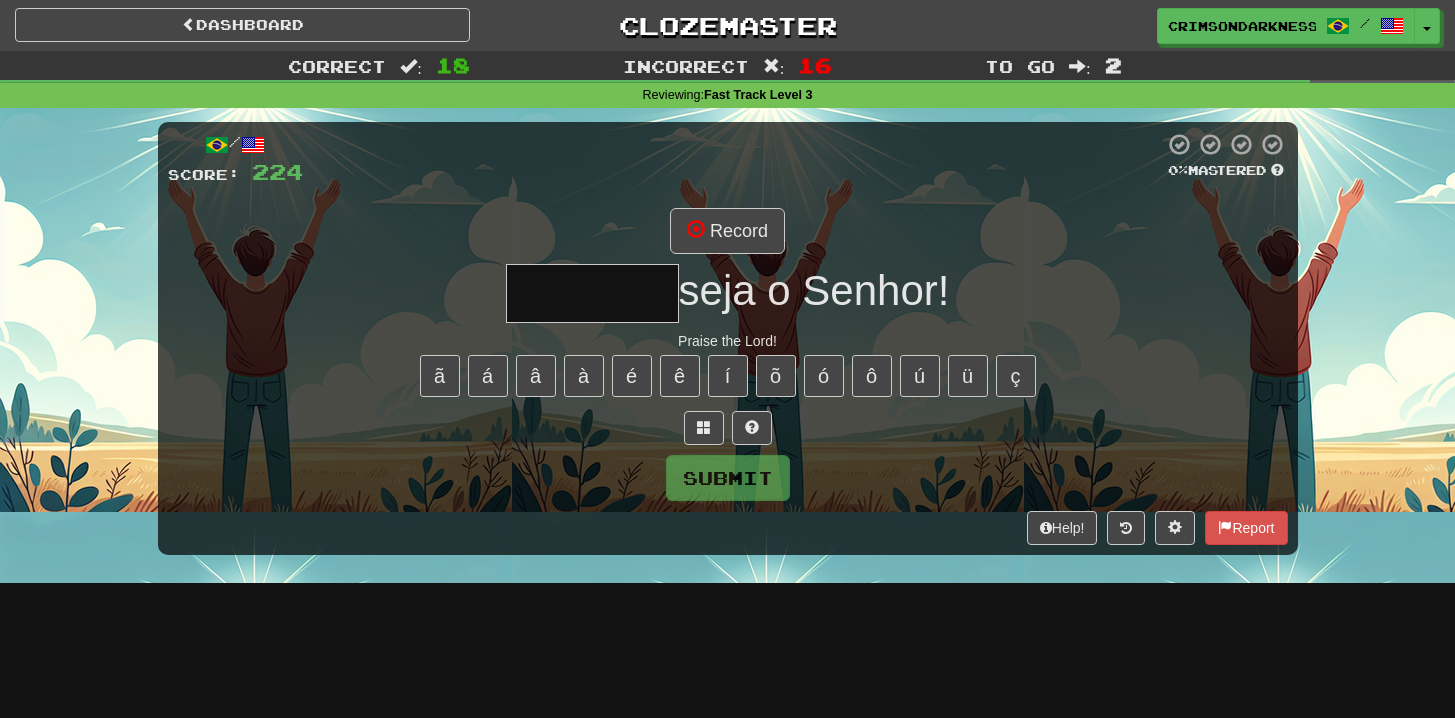 type on "*******" 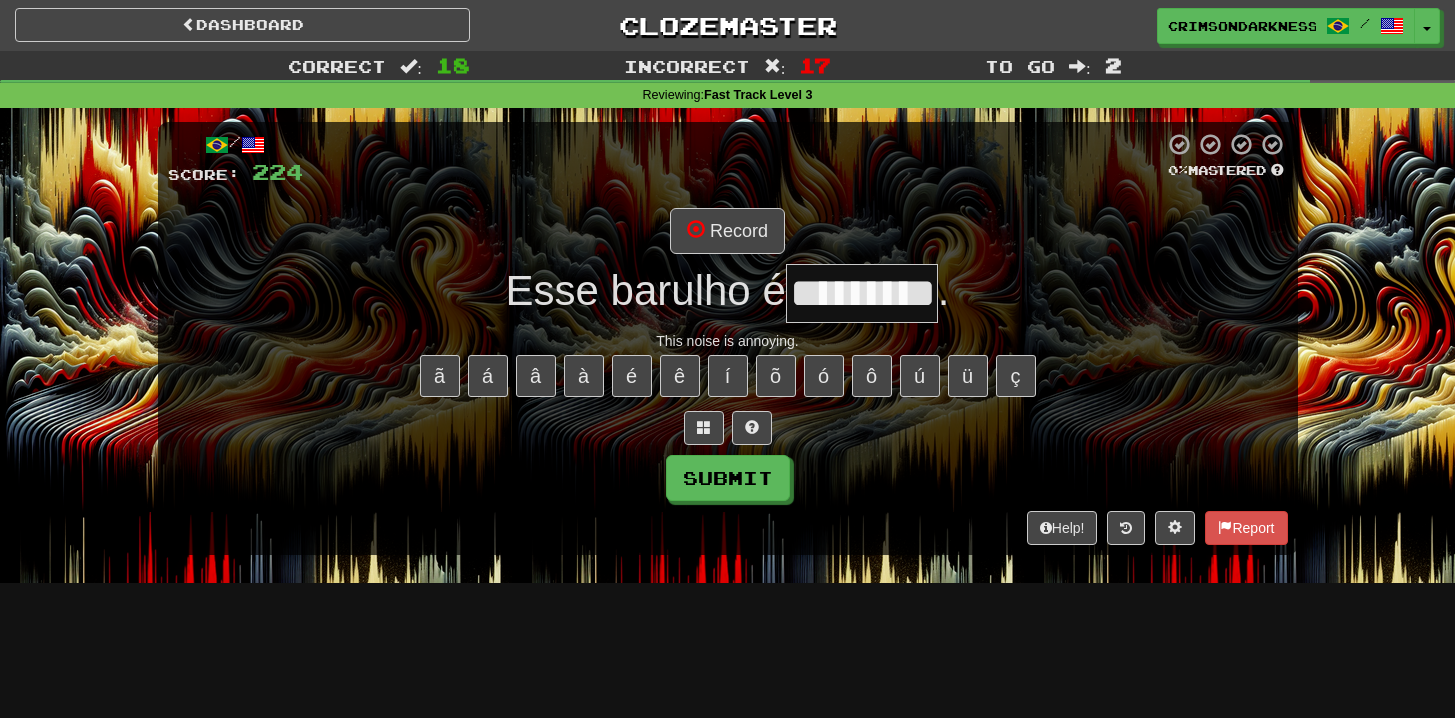 type on "*********" 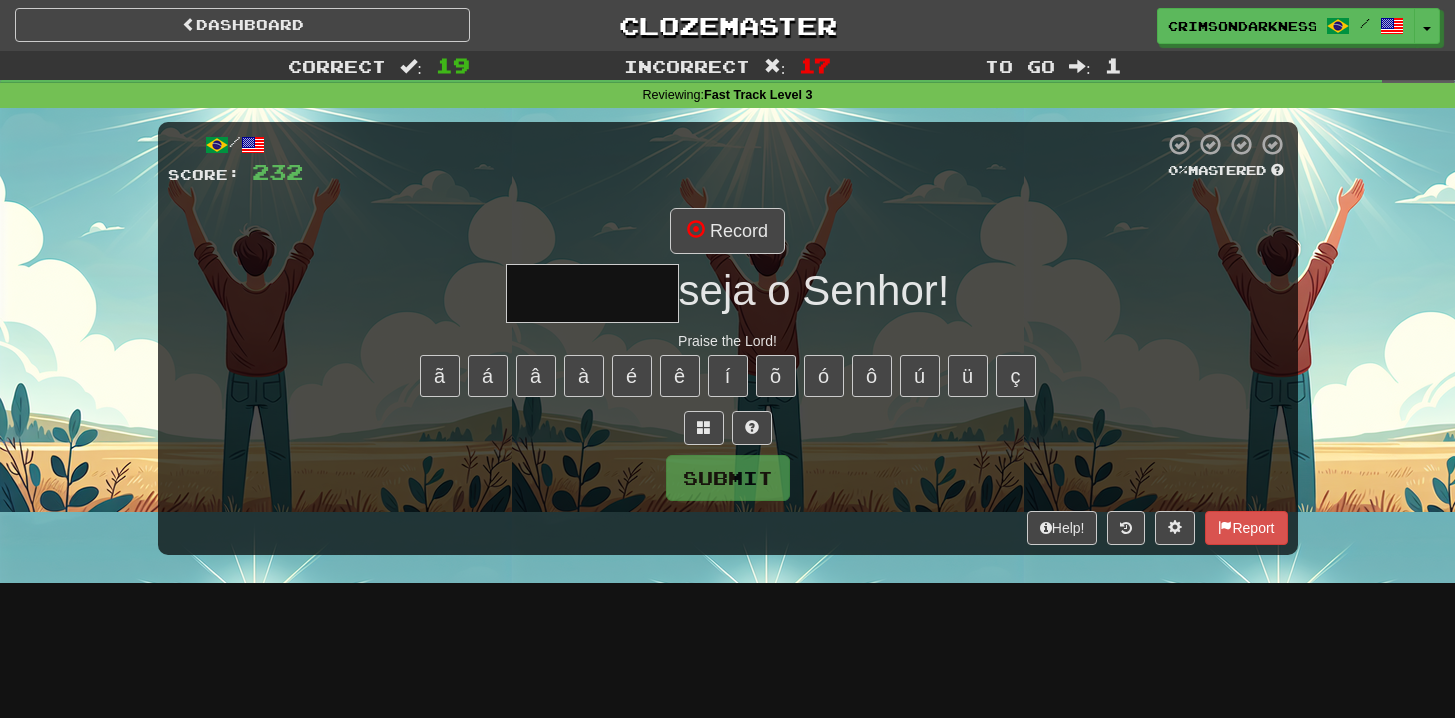 type on "*******" 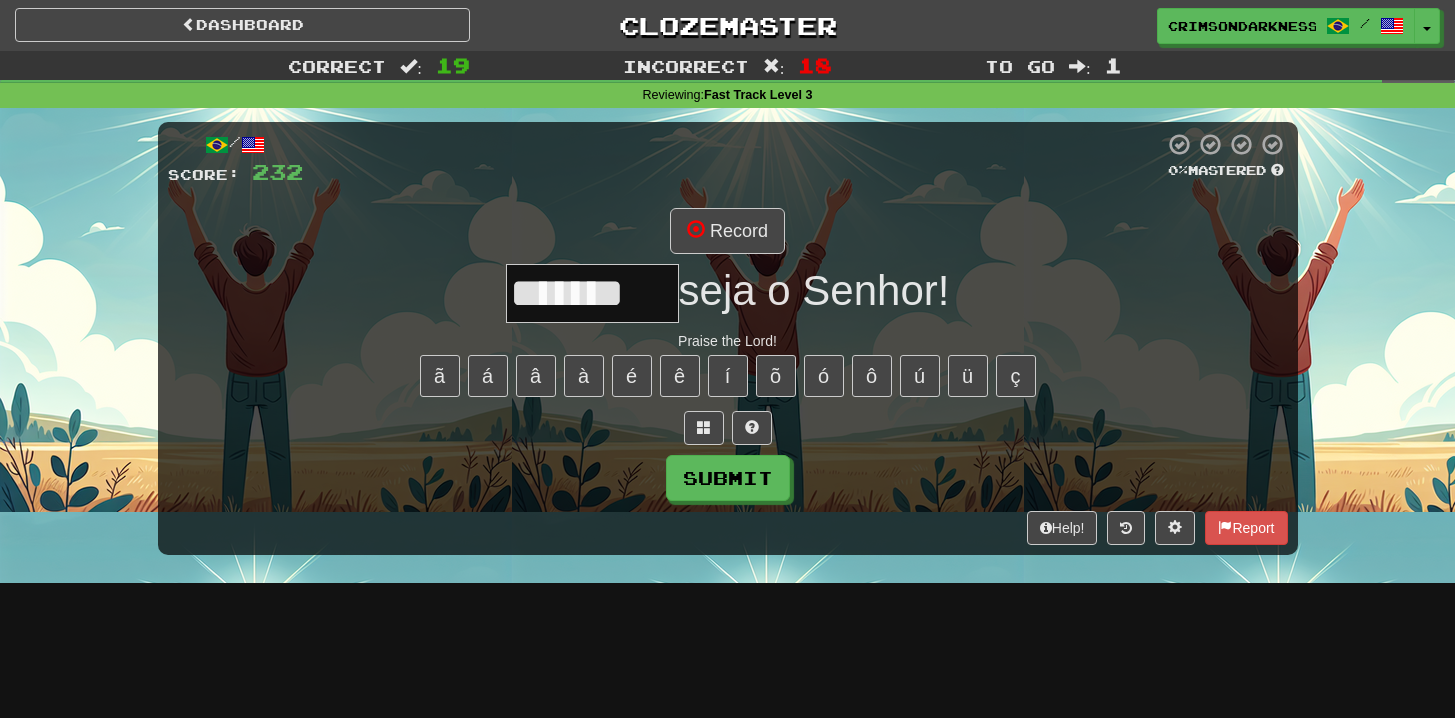 type on "*******" 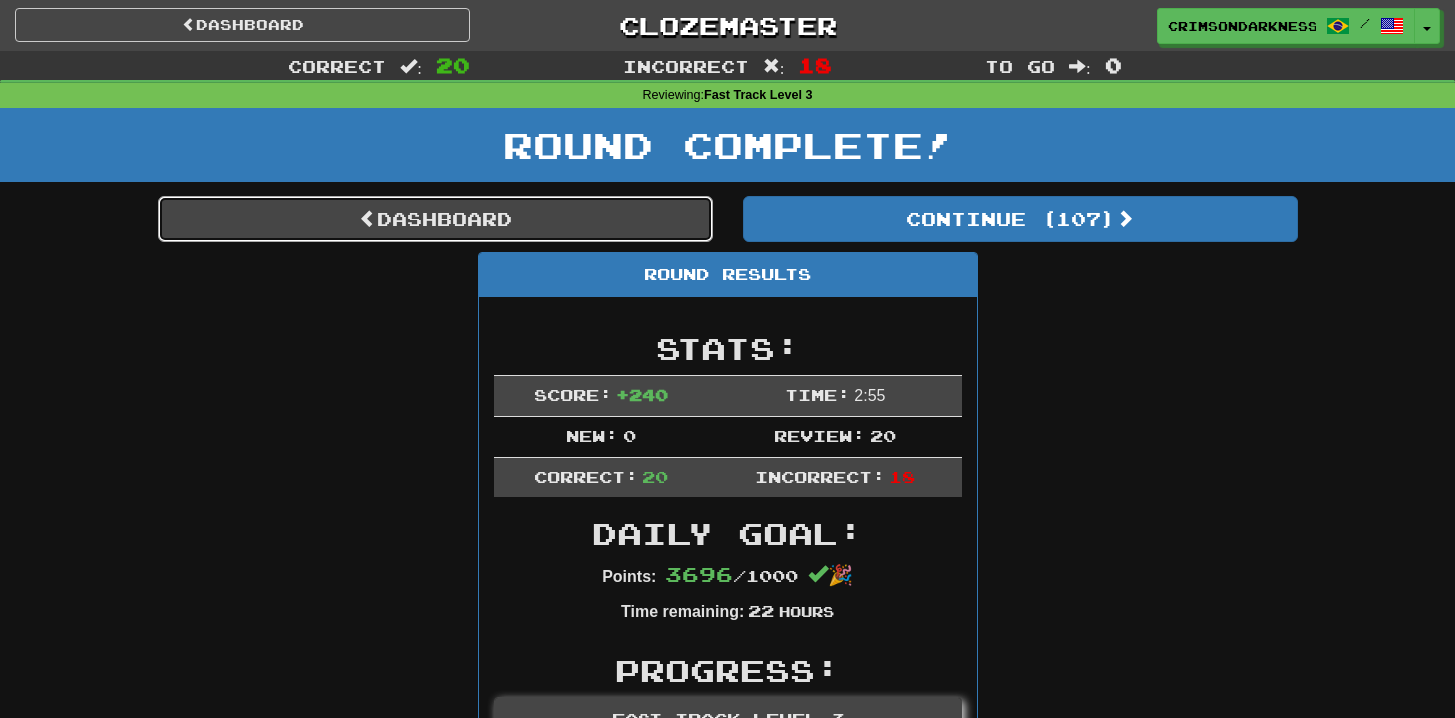 click on "Dashboard" at bounding box center [435, 219] 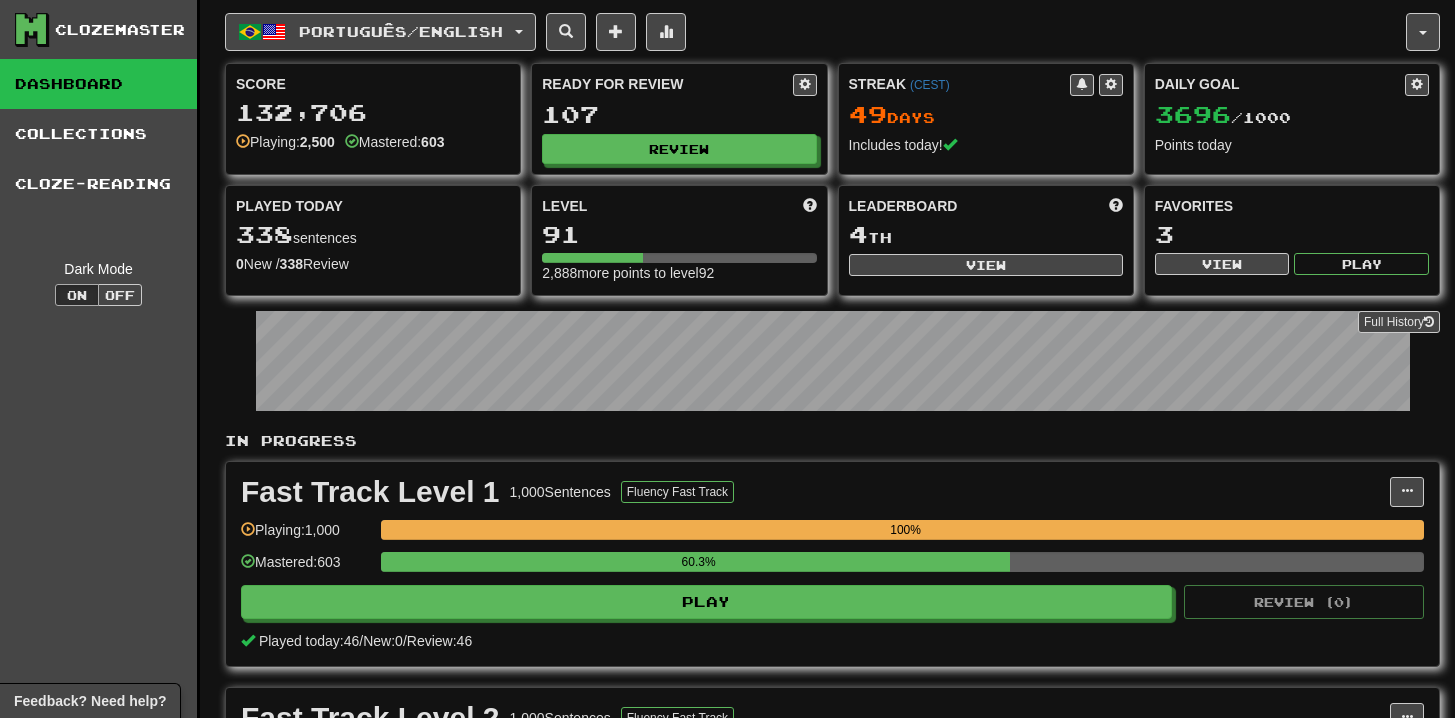 scroll, scrollTop: 0, scrollLeft: 0, axis: both 